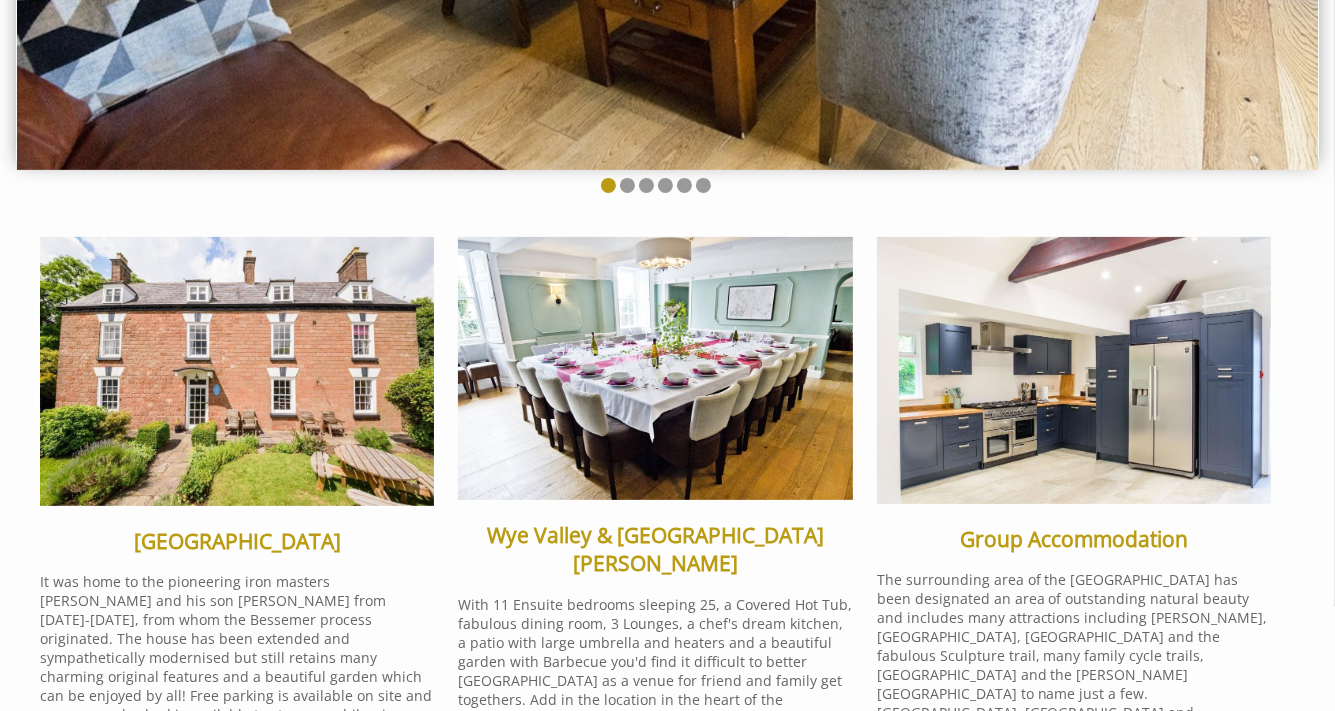 scroll, scrollTop: 422, scrollLeft: 0, axis: vertical 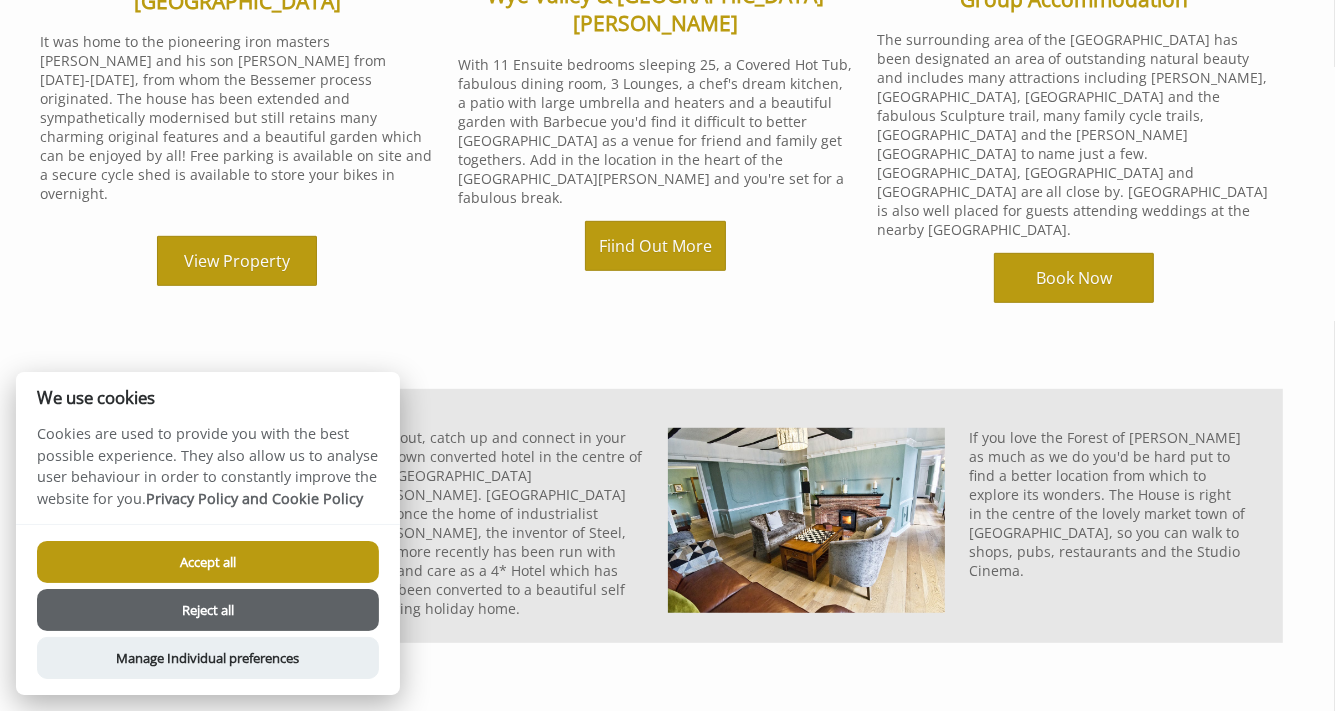click on "Accept all" at bounding box center (208, 562) 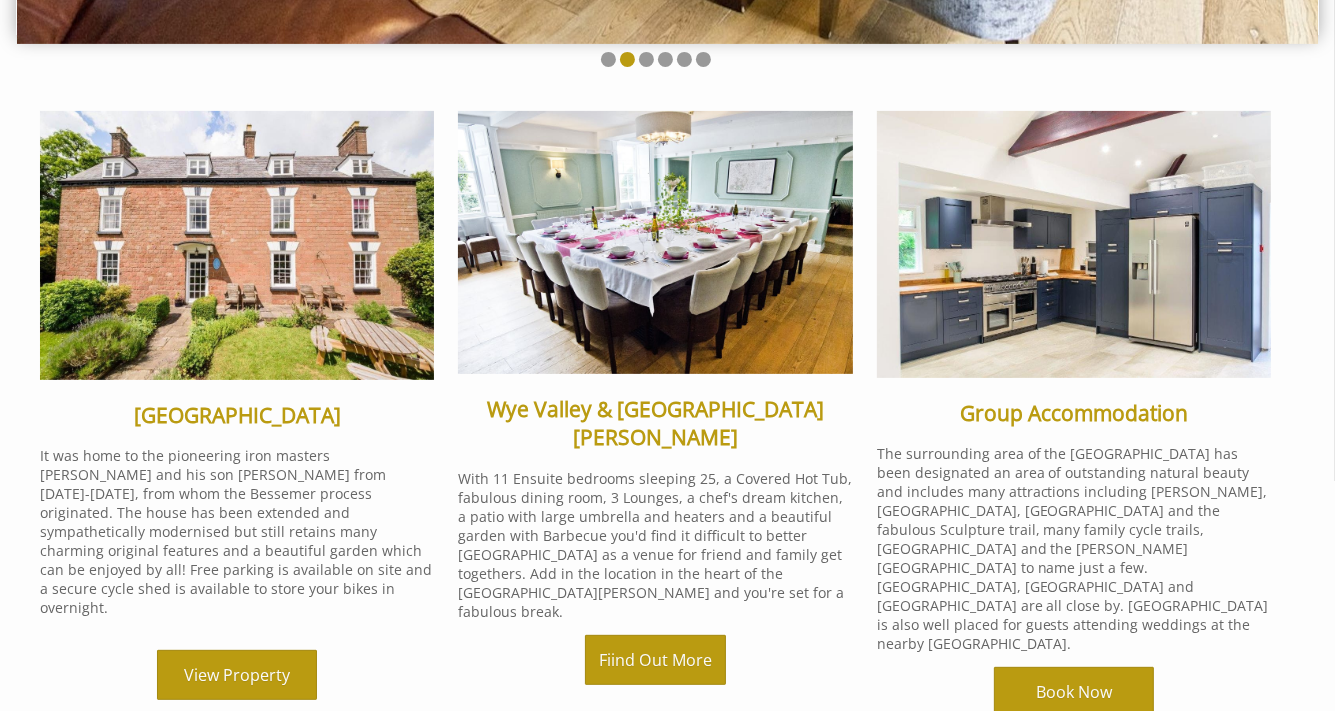 scroll, scrollTop: 593, scrollLeft: 0, axis: vertical 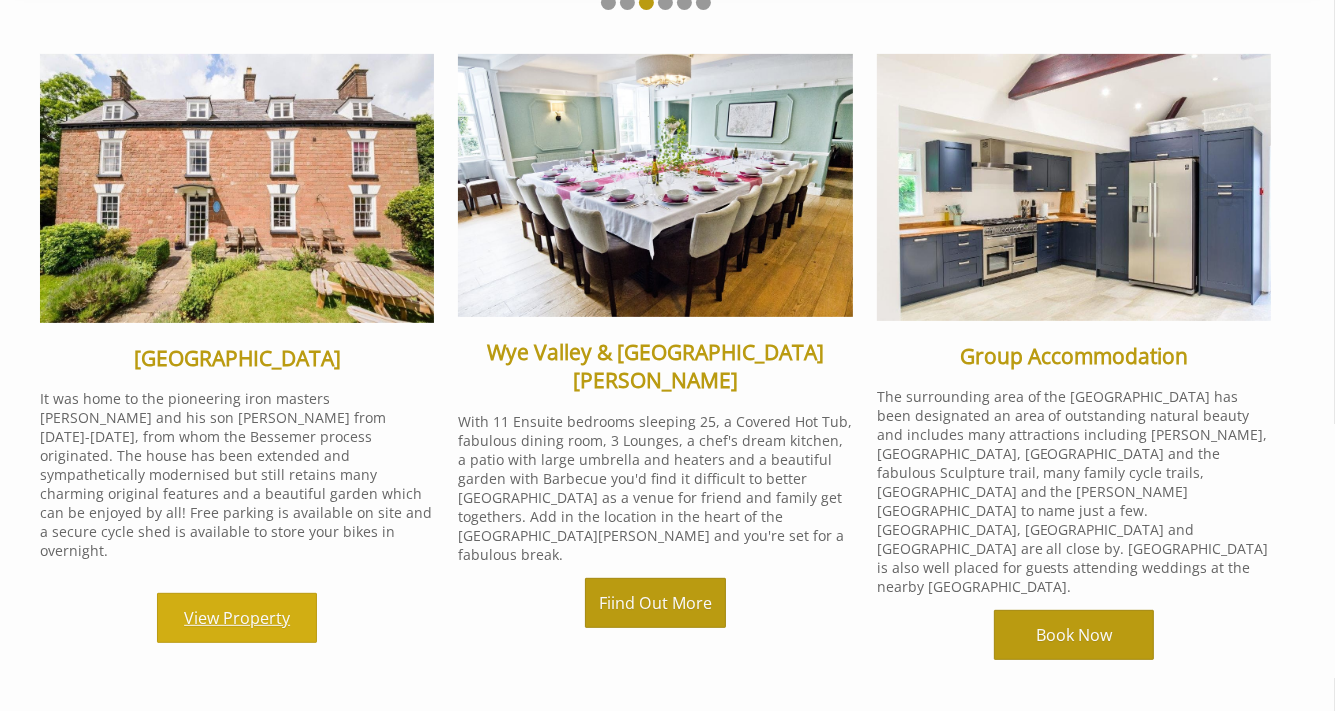 click on "View Property" at bounding box center (237, 618) 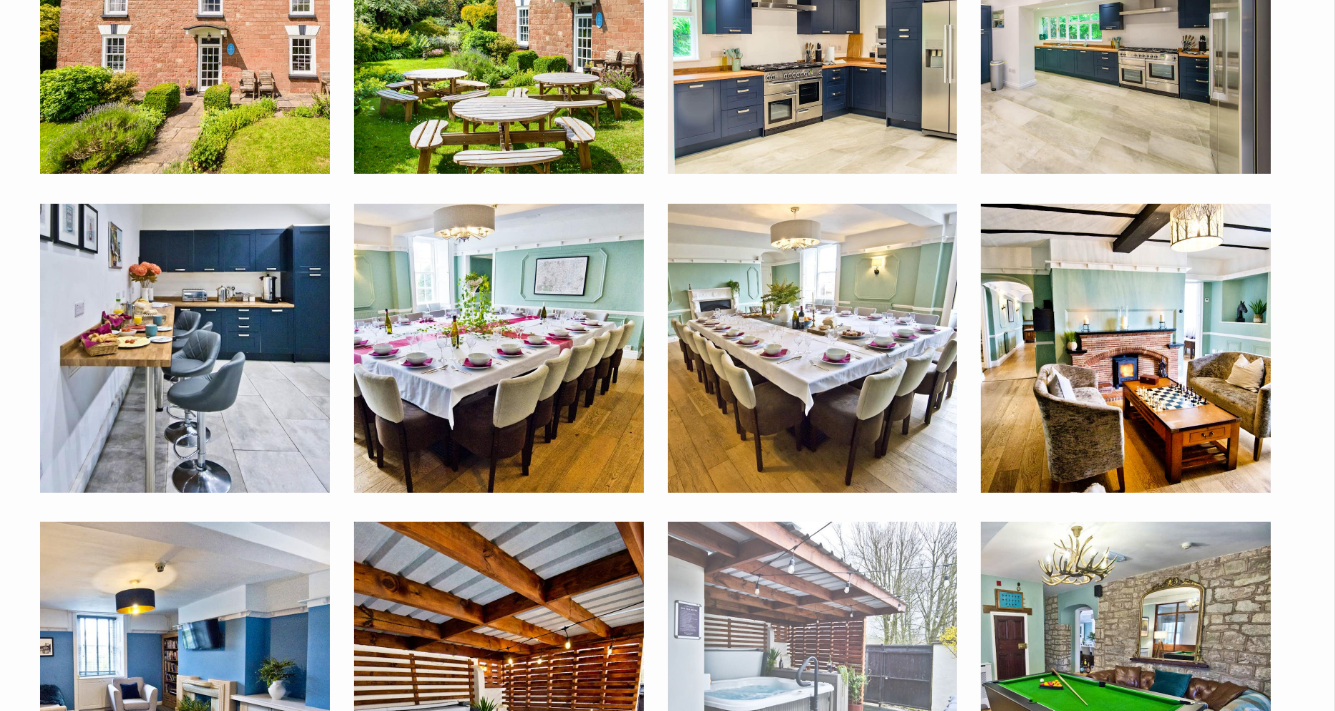scroll, scrollTop: 844, scrollLeft: 0, axis: vertical 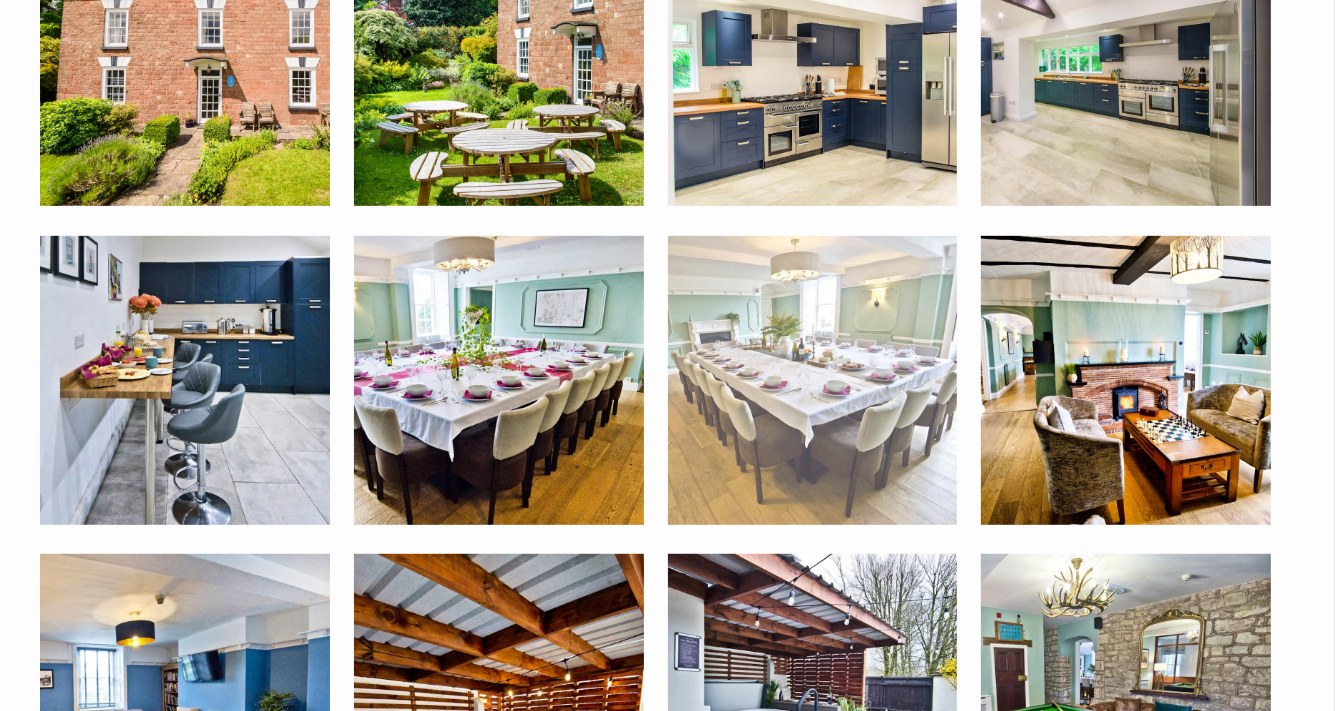 click at bounding box center [813, 381] 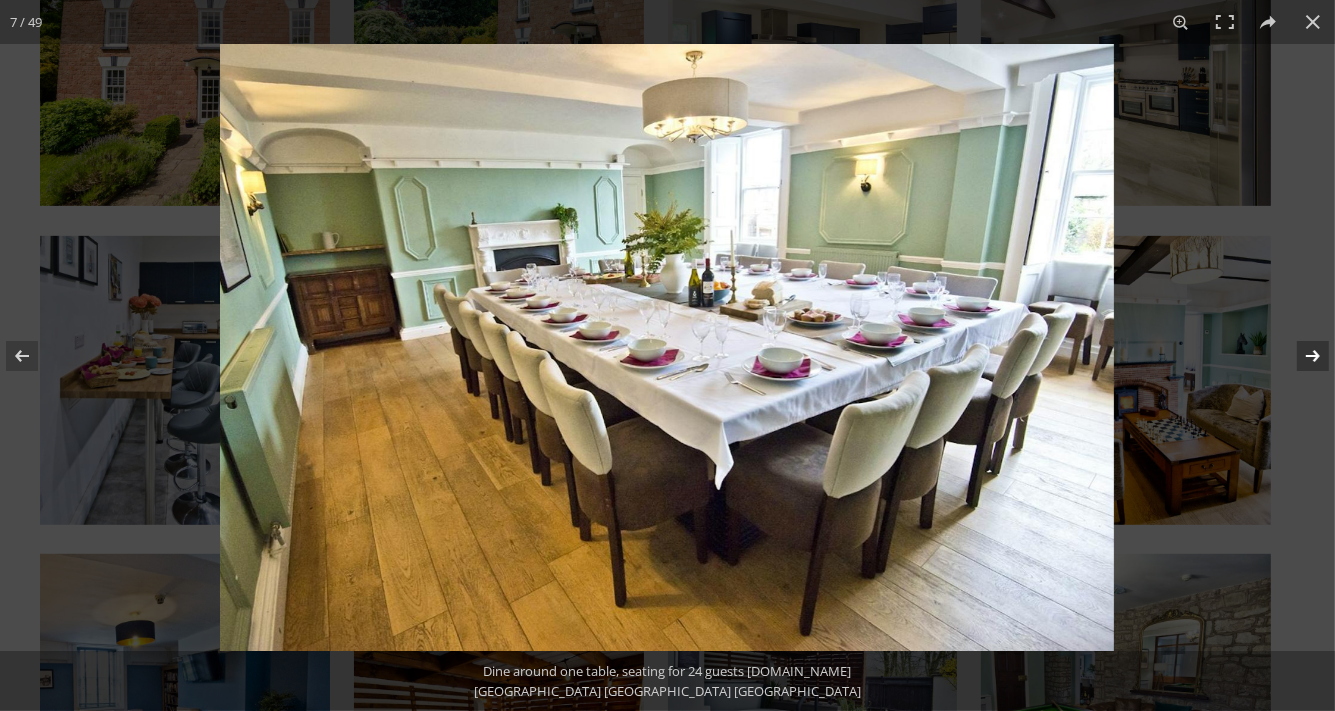 click at bounding box center (1300, 356) 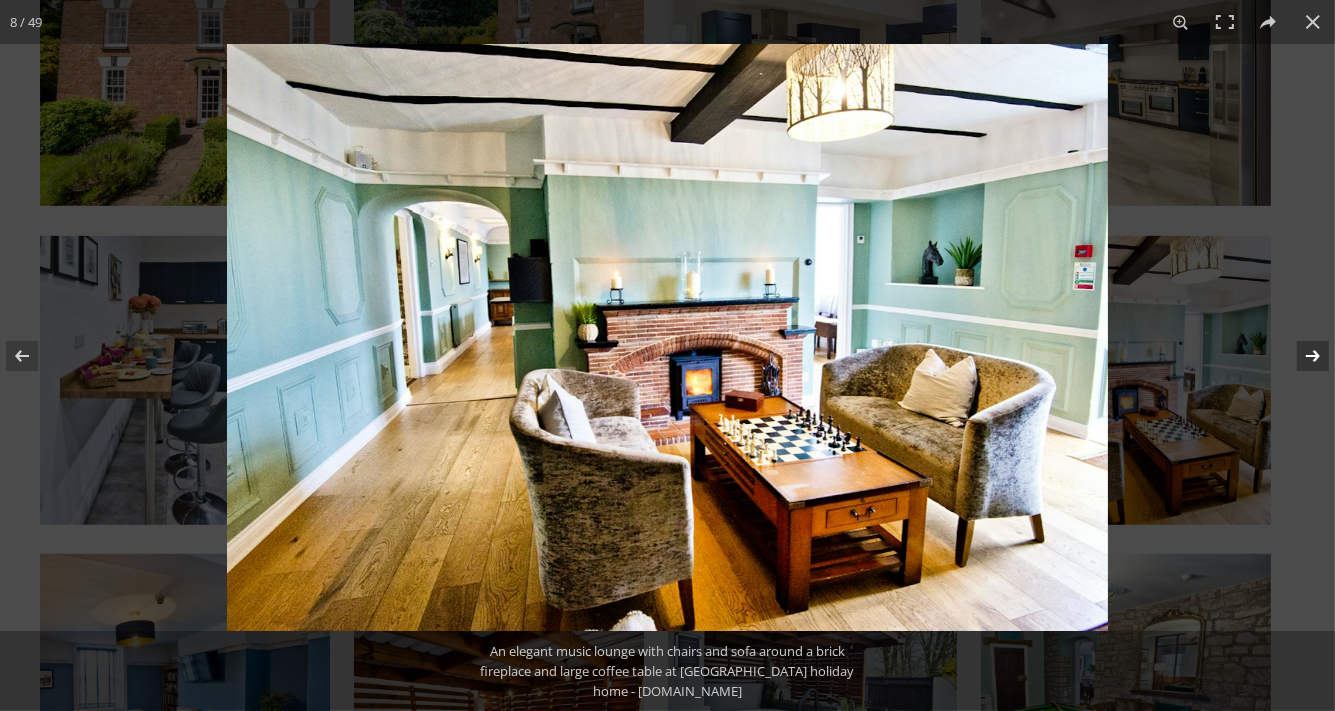 click at bounding box center [1300, 356] 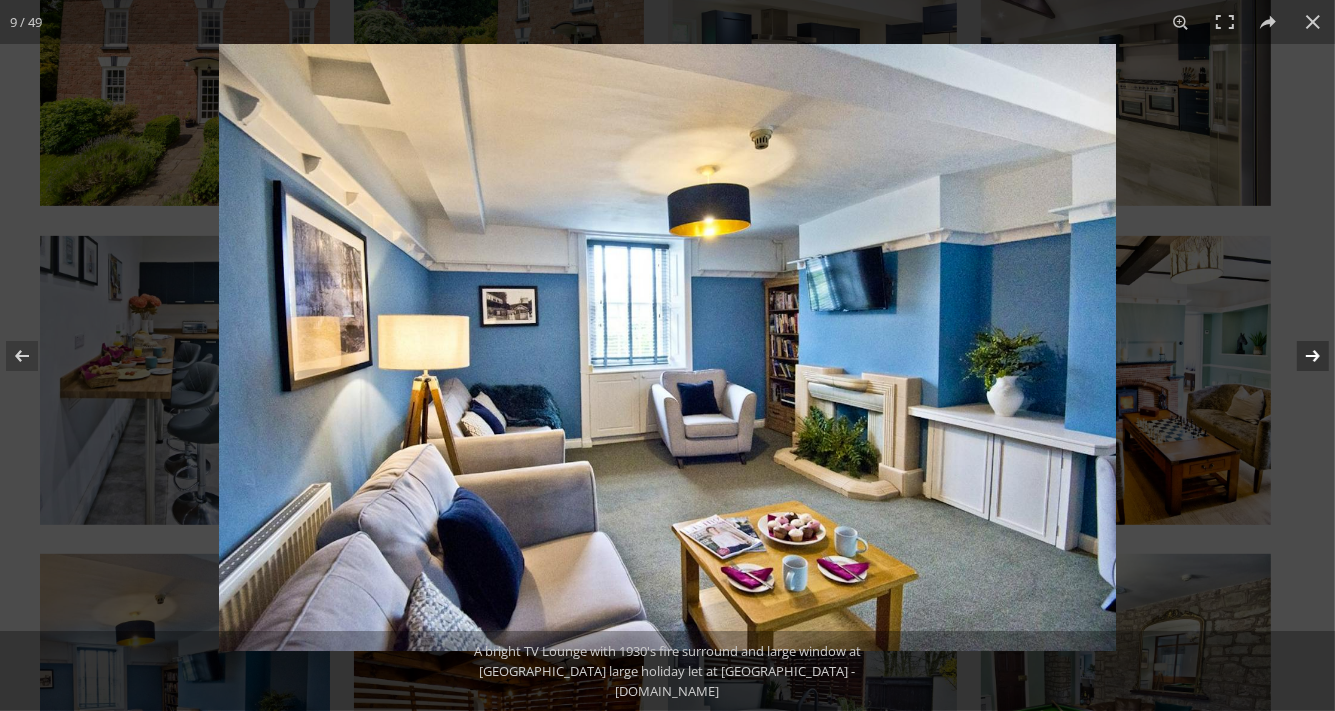 click at bounding box center [1300, 356] 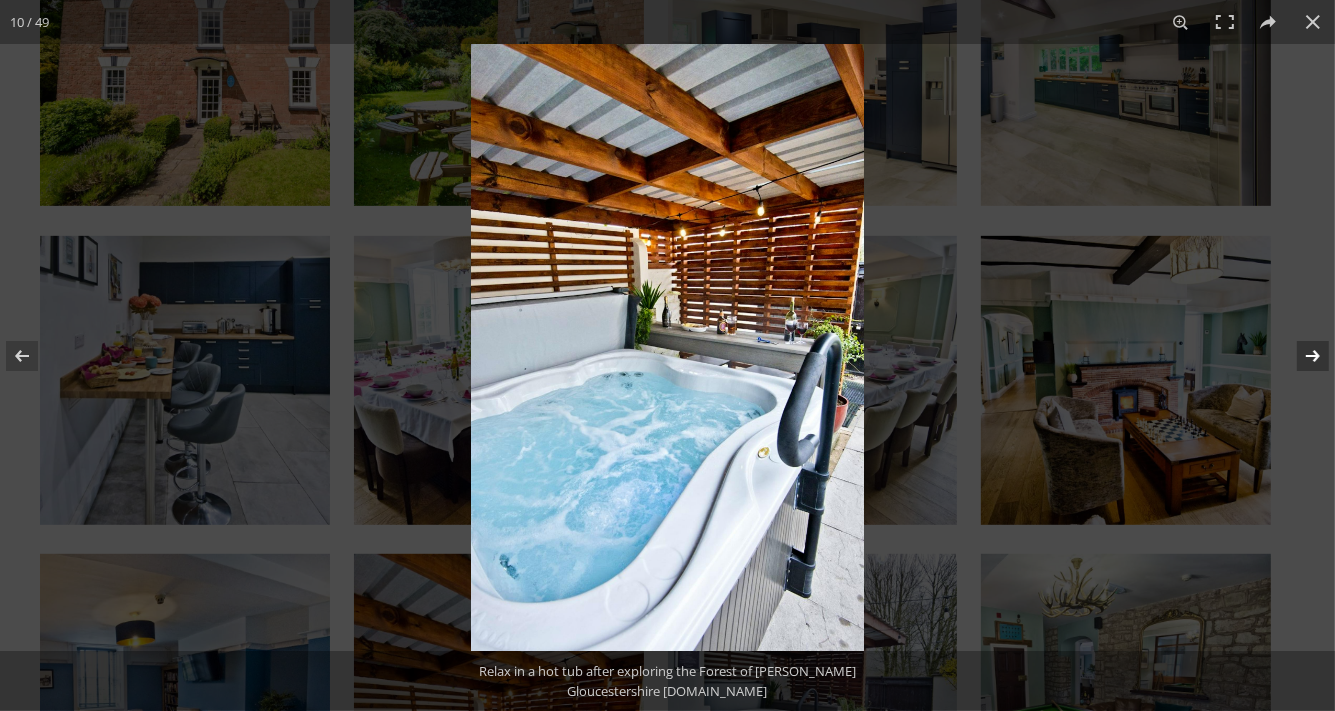 click at bounding box center (1300, 356) 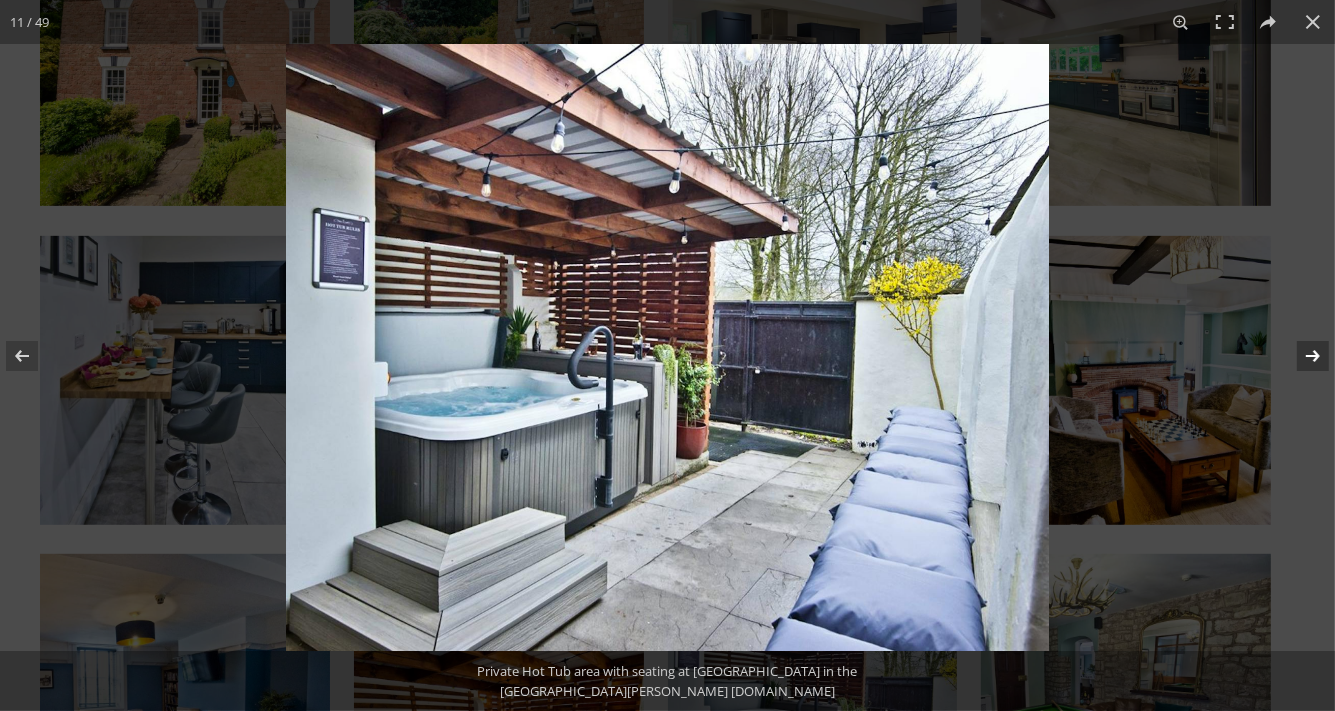 click at bounding box center (1300, 356) 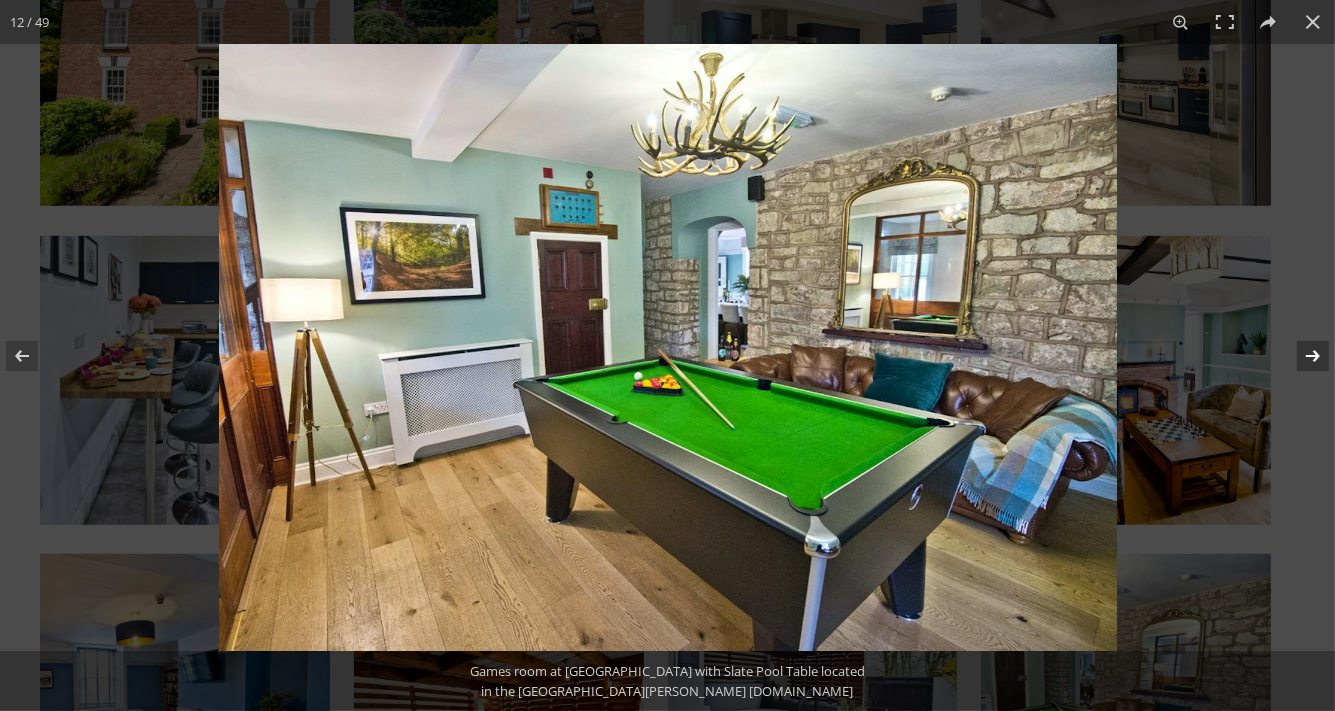 click at bounding box center [1300, 356] 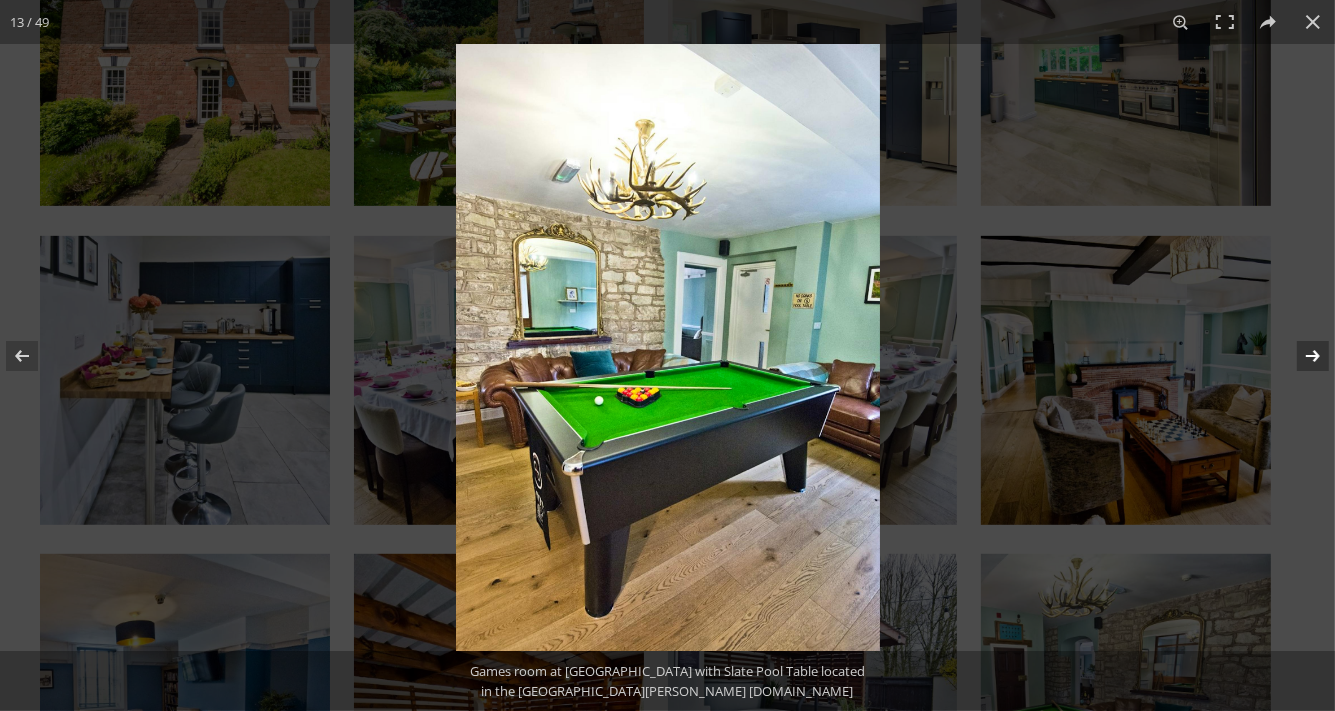 click at bounding box center (1300, 356) 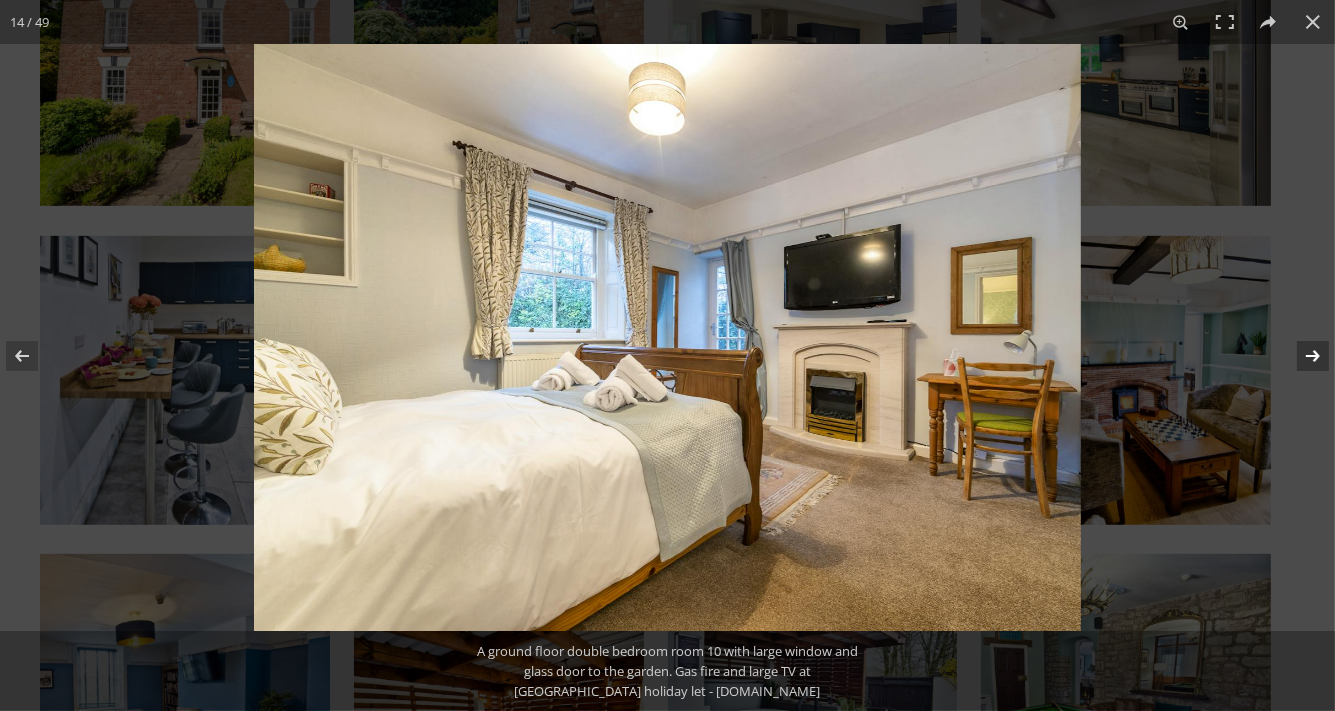 click at bounding box center (1300, 356) 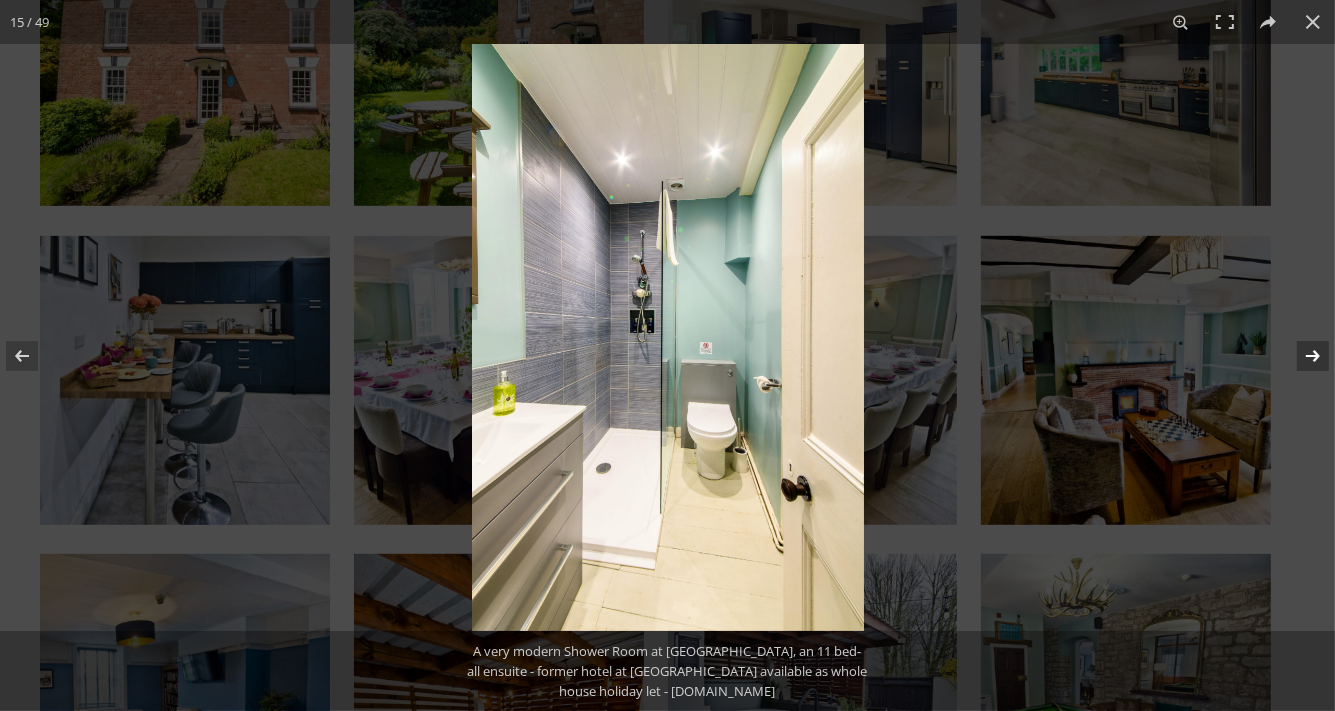 click at bounding box center (1300, 356) 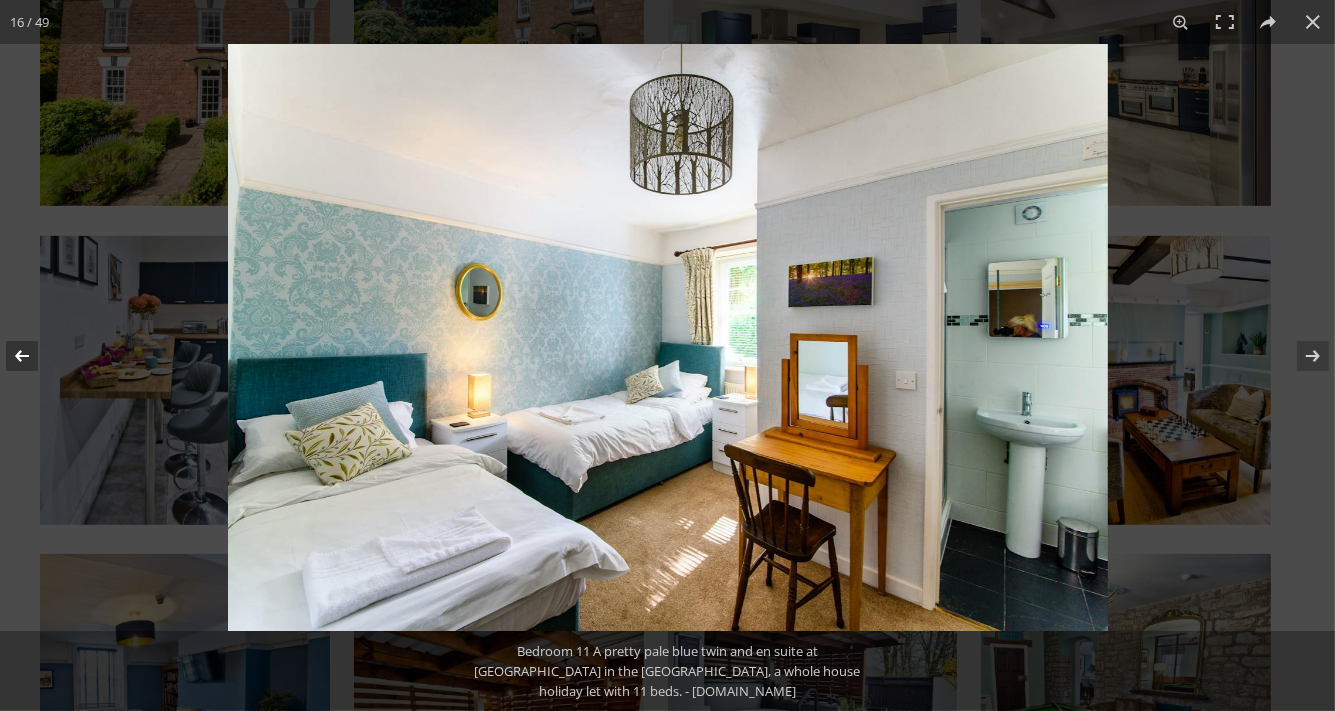 click at bounding box center (35, 356) 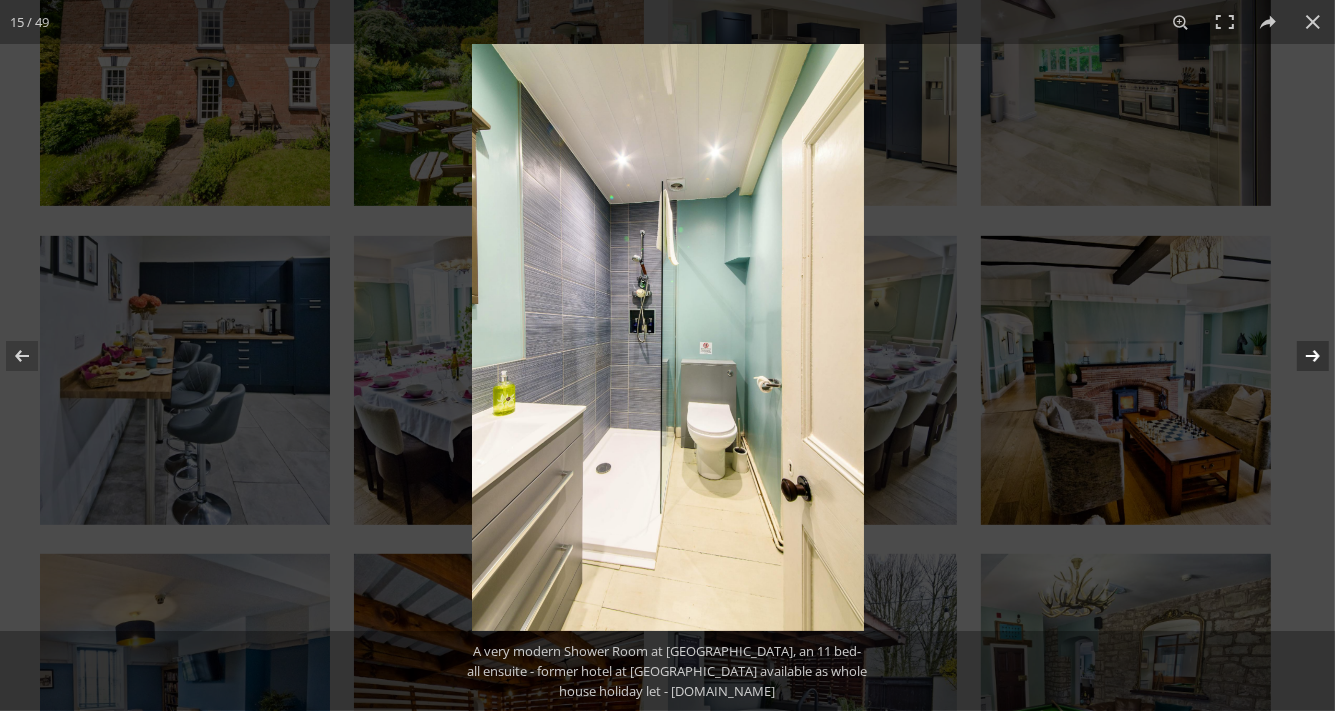 click at bounding box center [1300, 356] 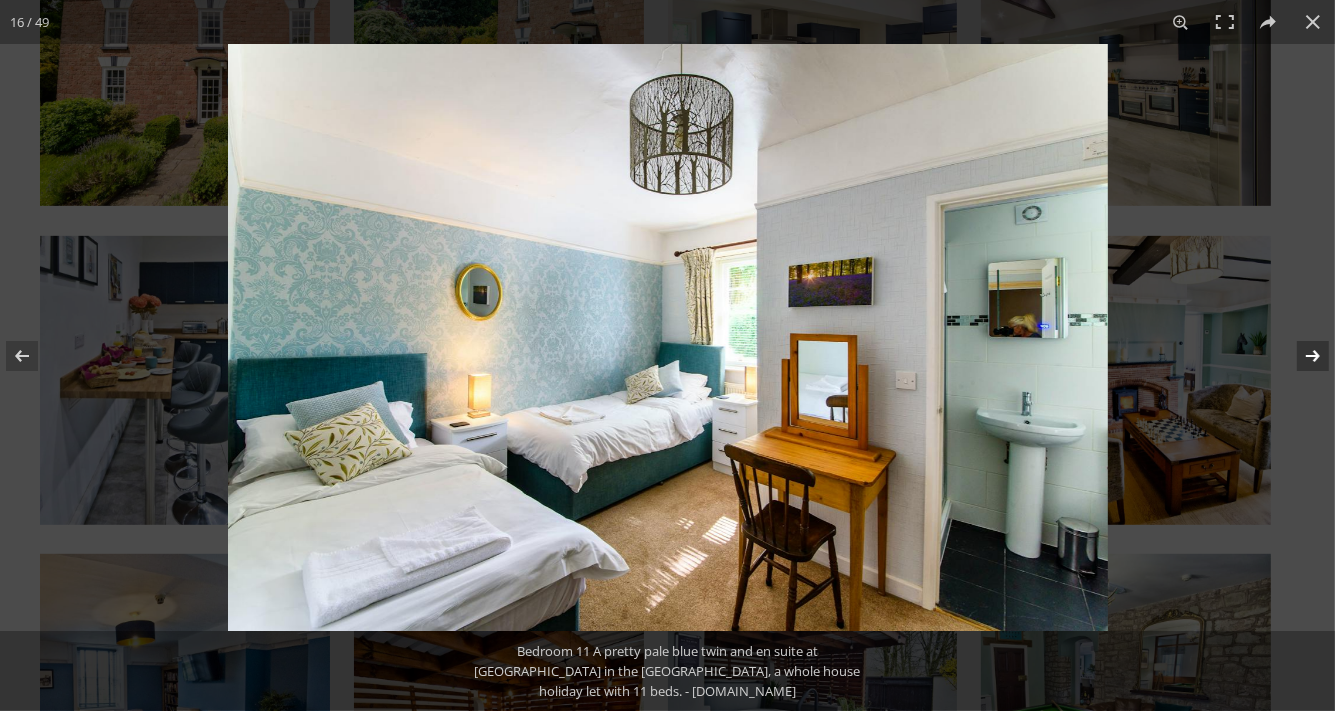 click at bounding box center (1300, 356) 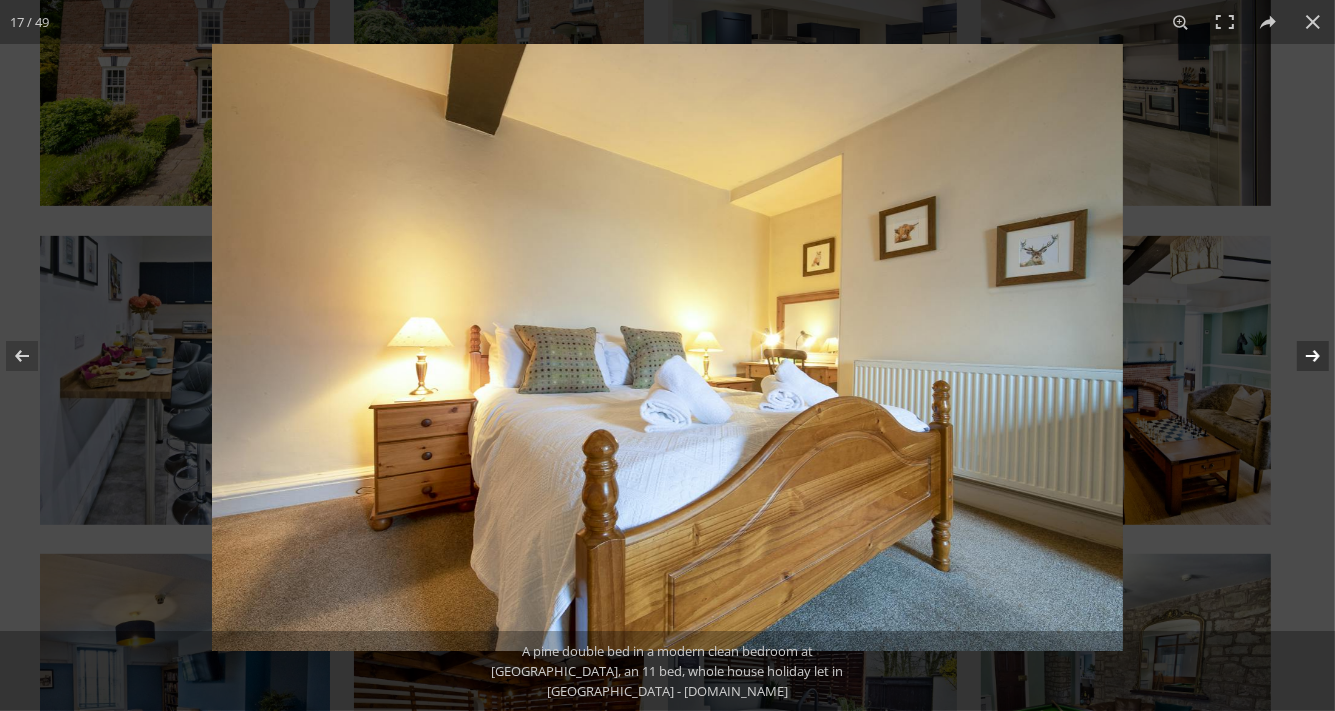 click at bounding box center [1300, 356] 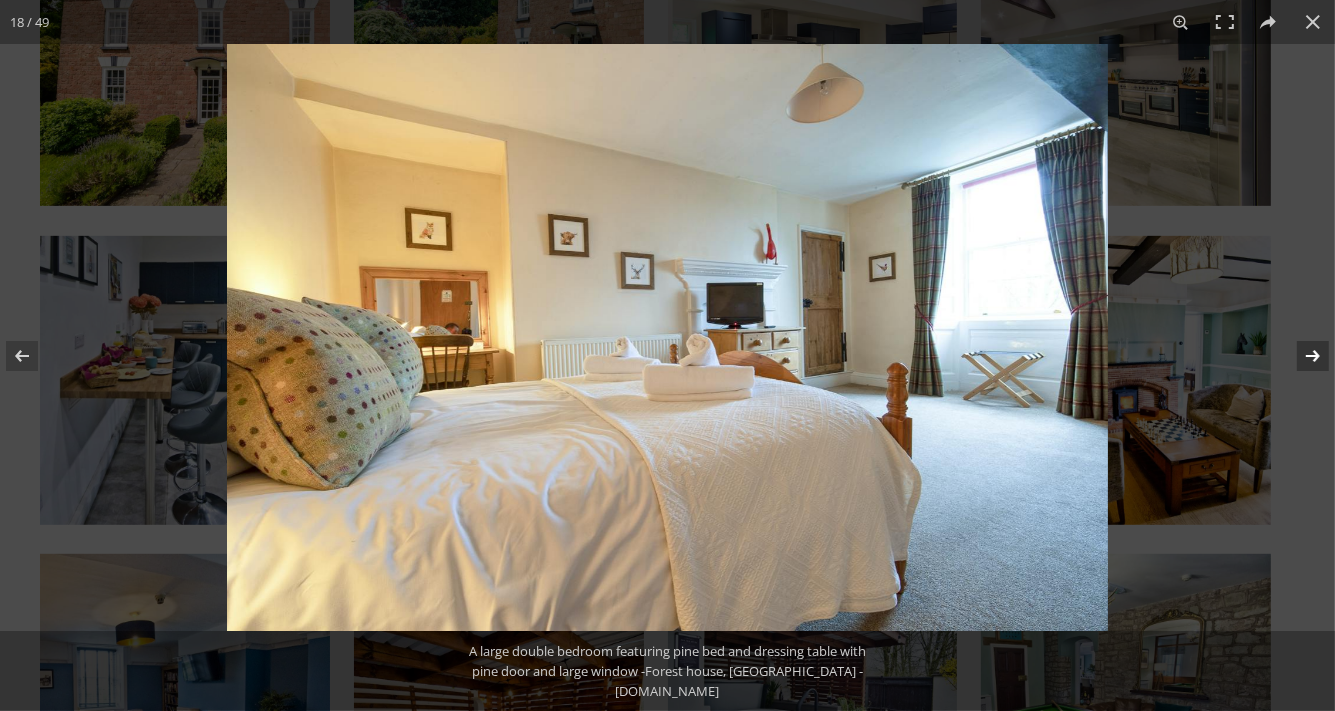 click at bounding box center [1300, 356] 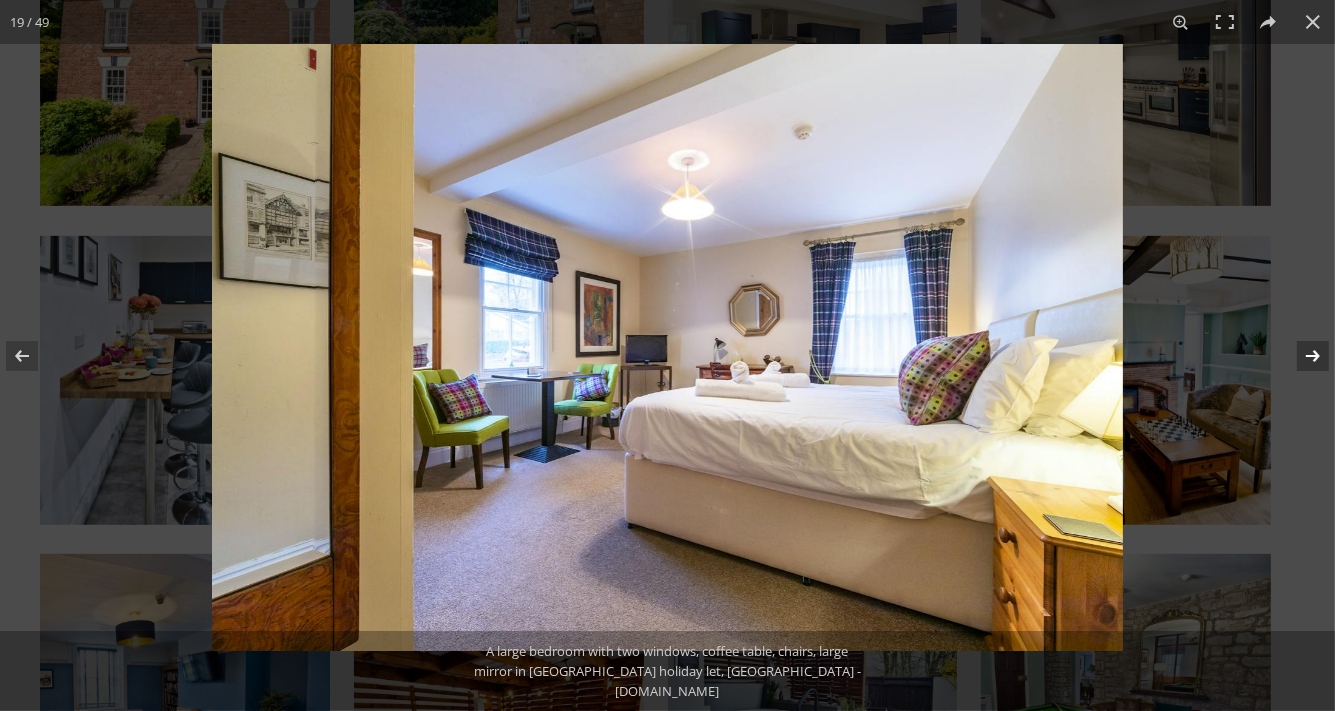 click at bounding box center (1300, 356) 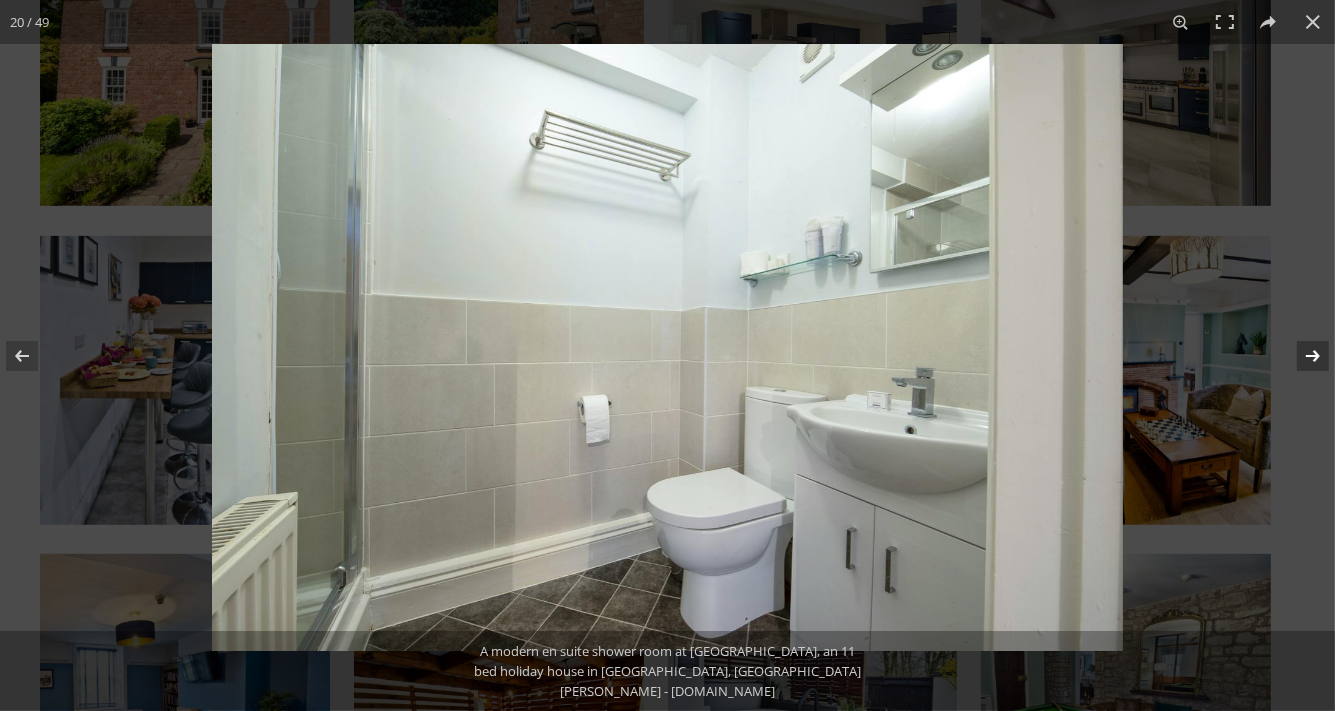 click at bounding box center (1300, 356) 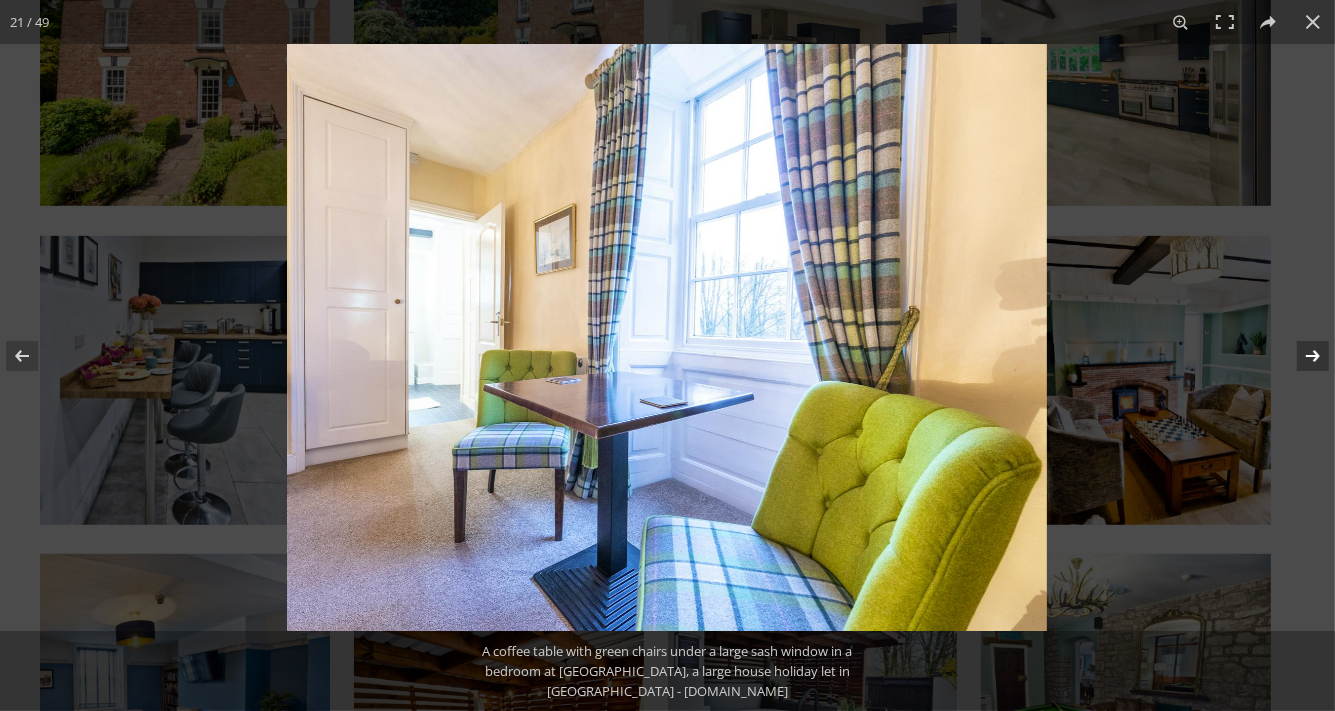 click at bounding box center [1300, 356] 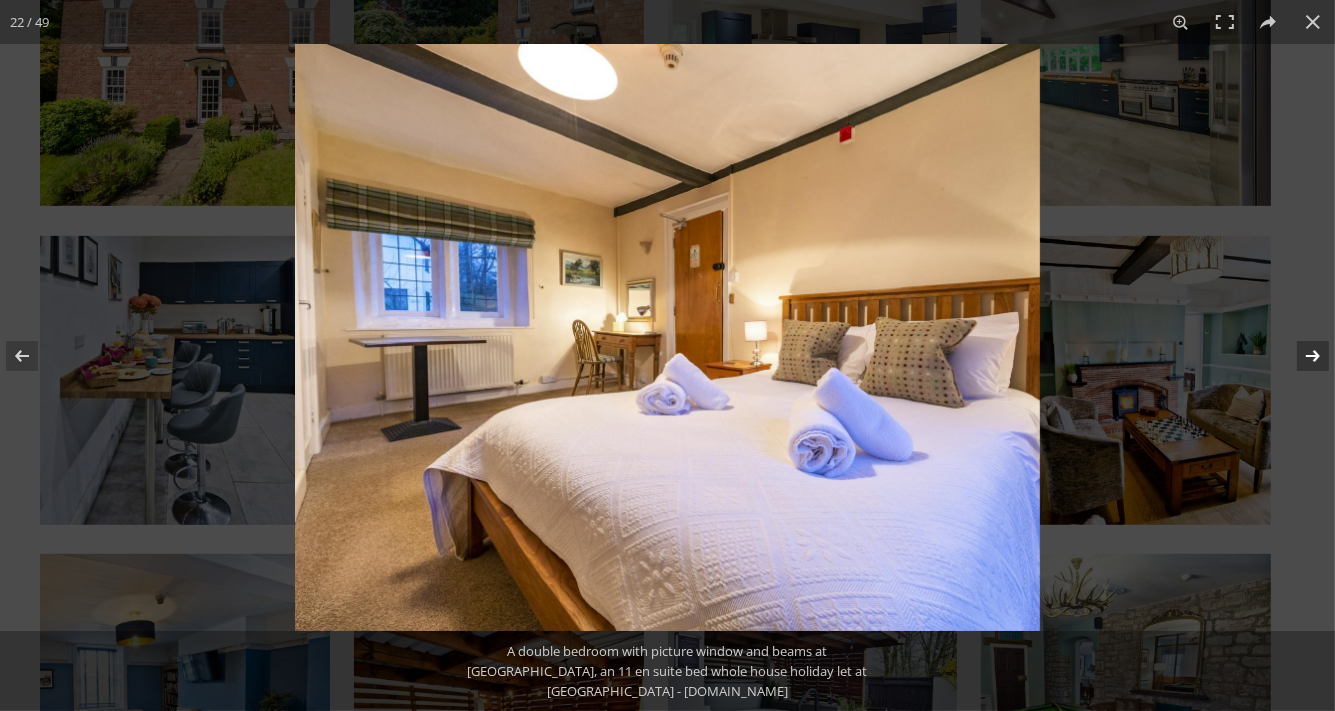 click at bounding box center (1300, 356) 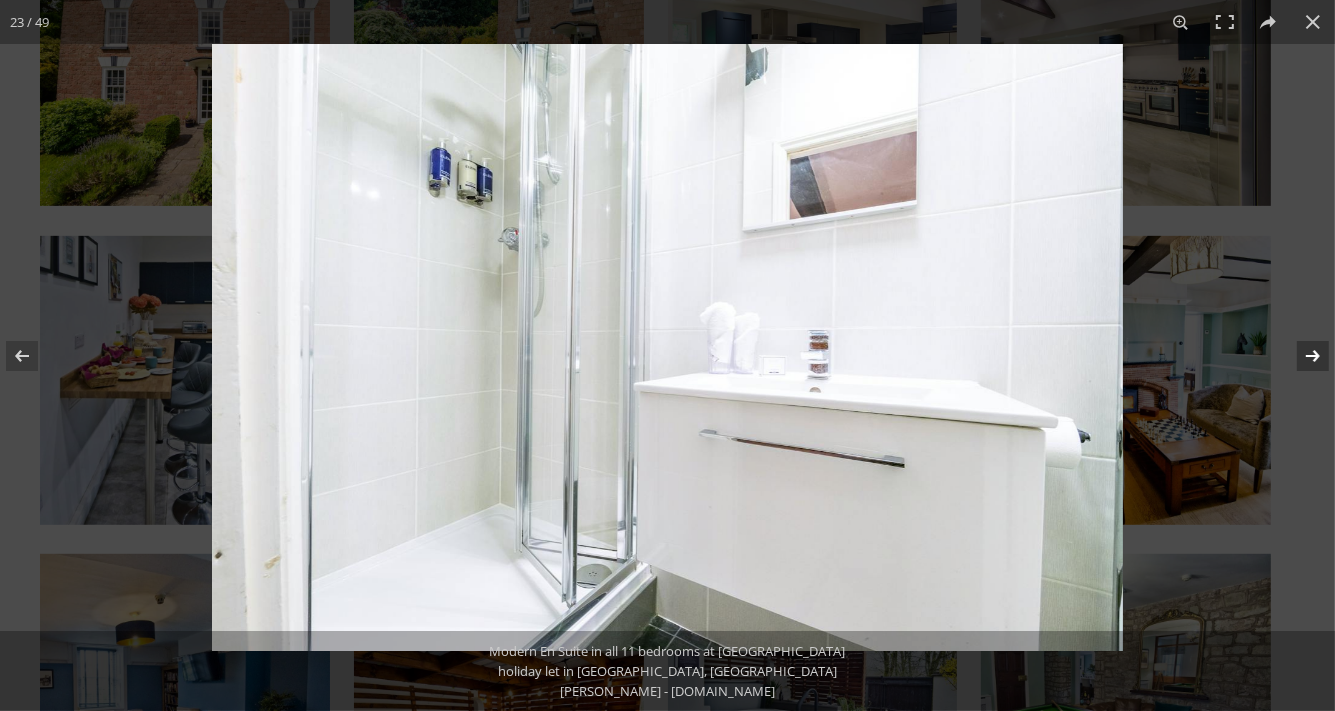 click at bounding box center (1300, 356) 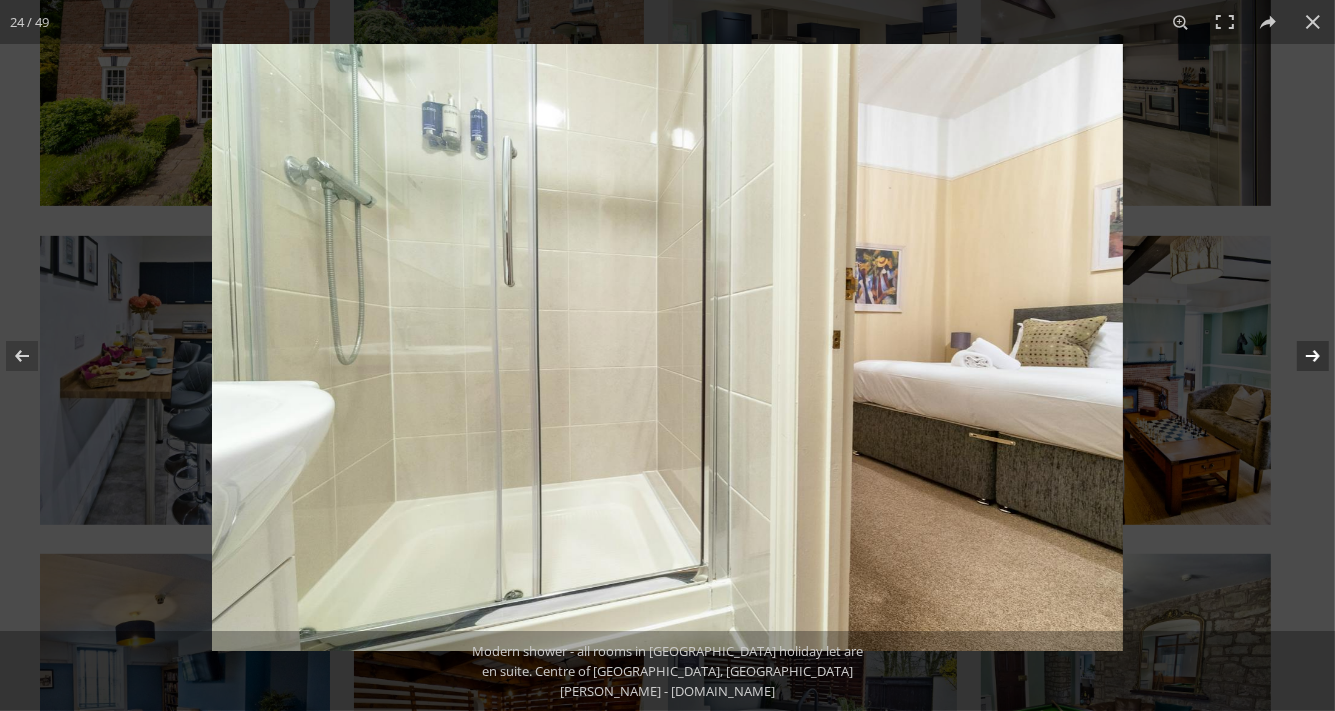click at bounding box center (1300, 356) 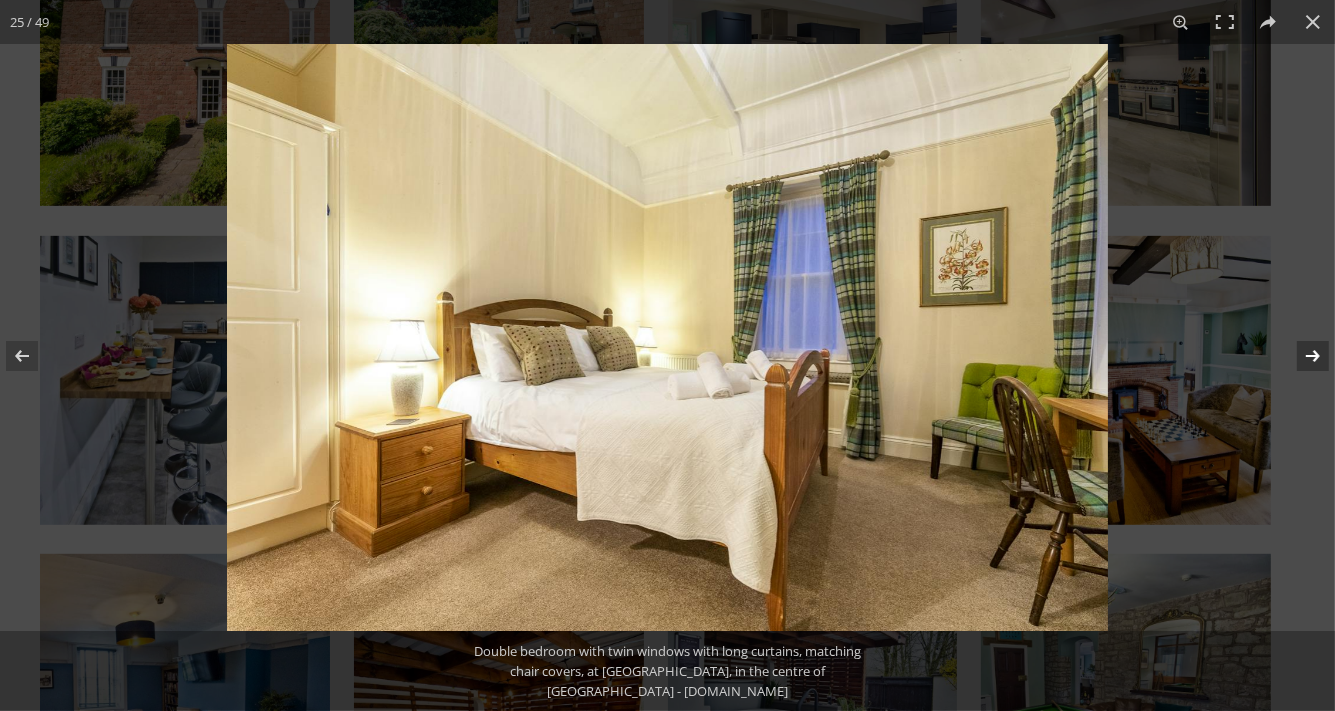click at bounding box center (1300, 356) 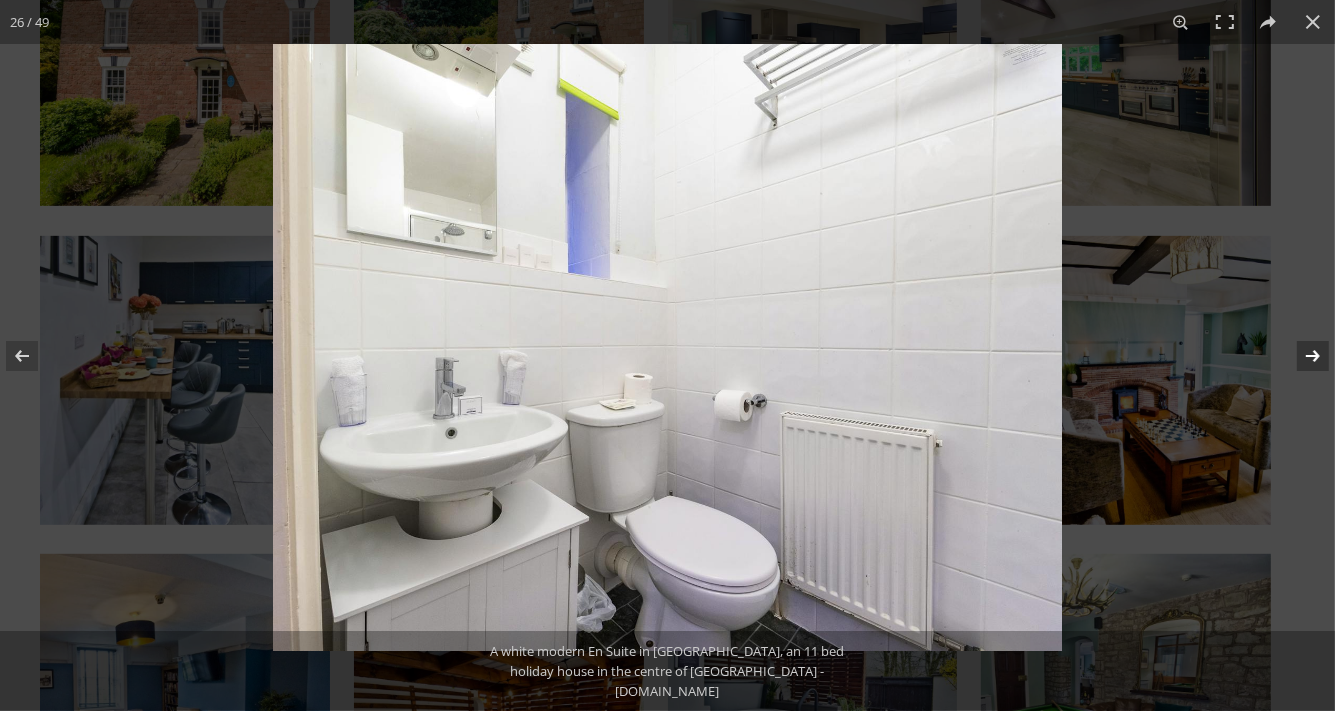 click at bounding box center [1300, 356] 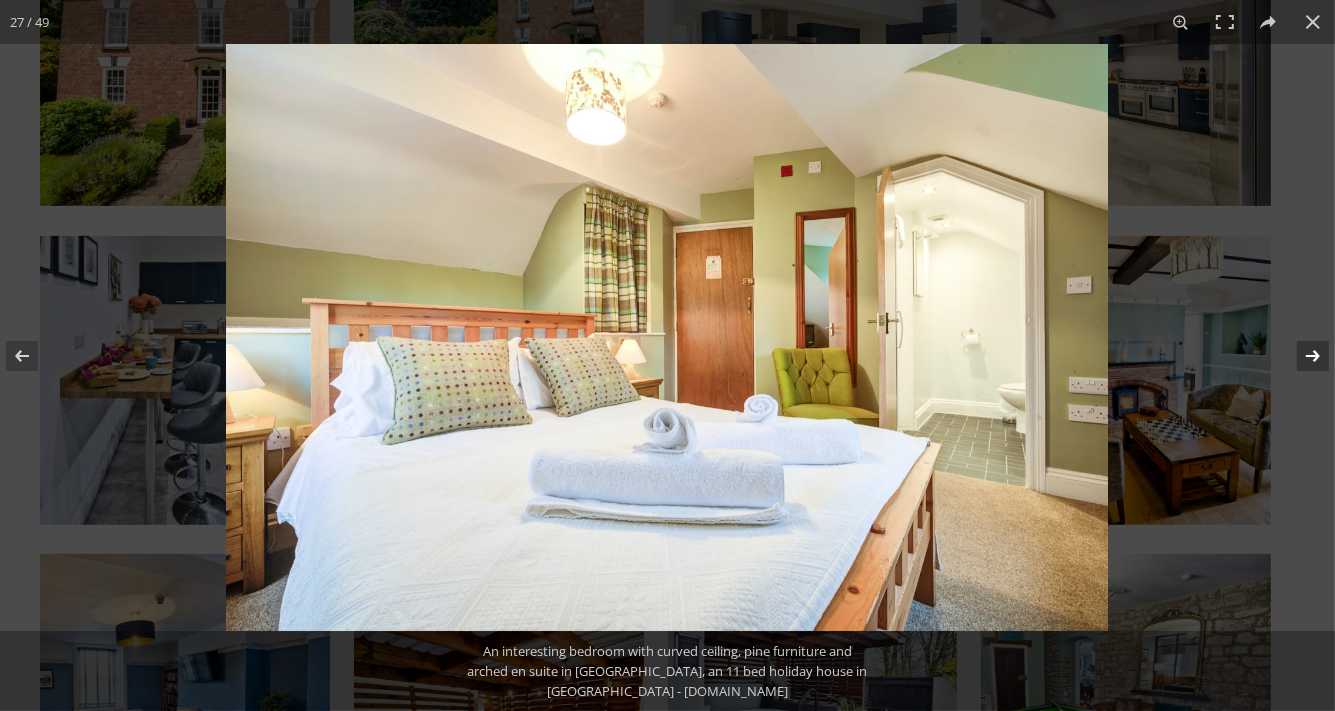 click at bounding box center (1300, 356) 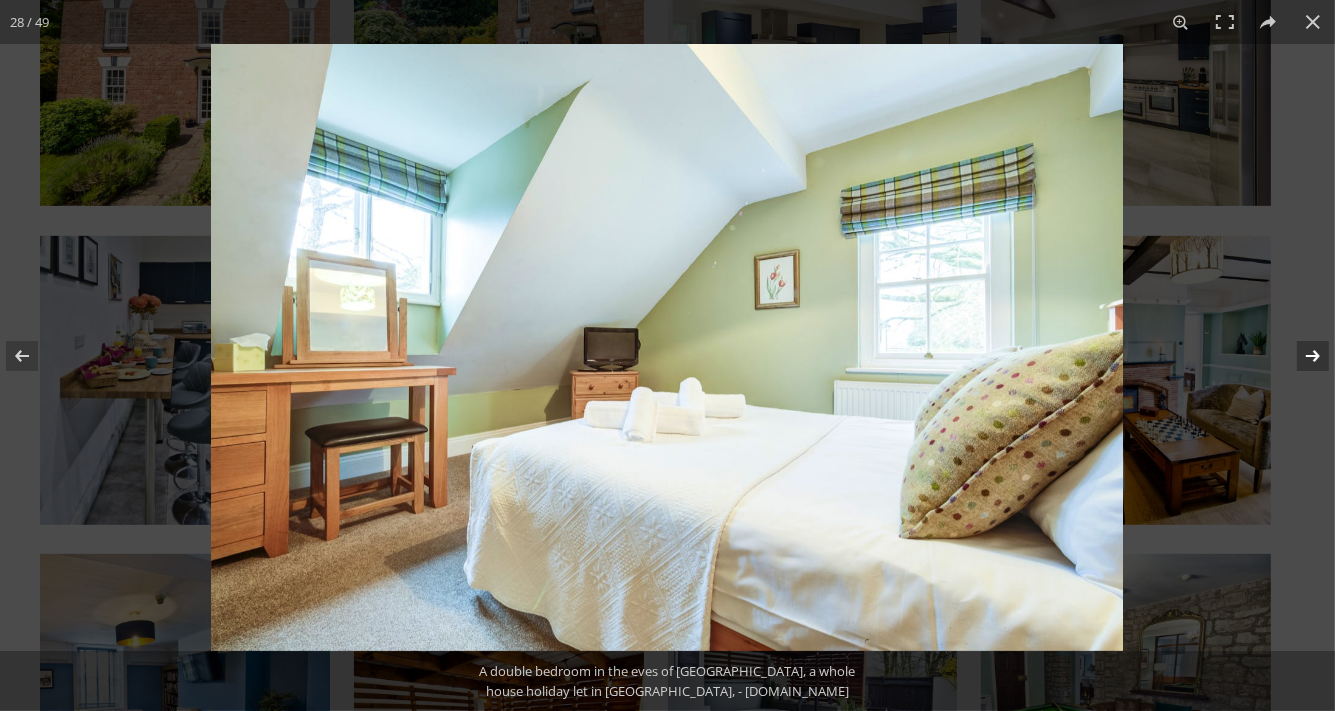 click at bounding box center (1300, 356) 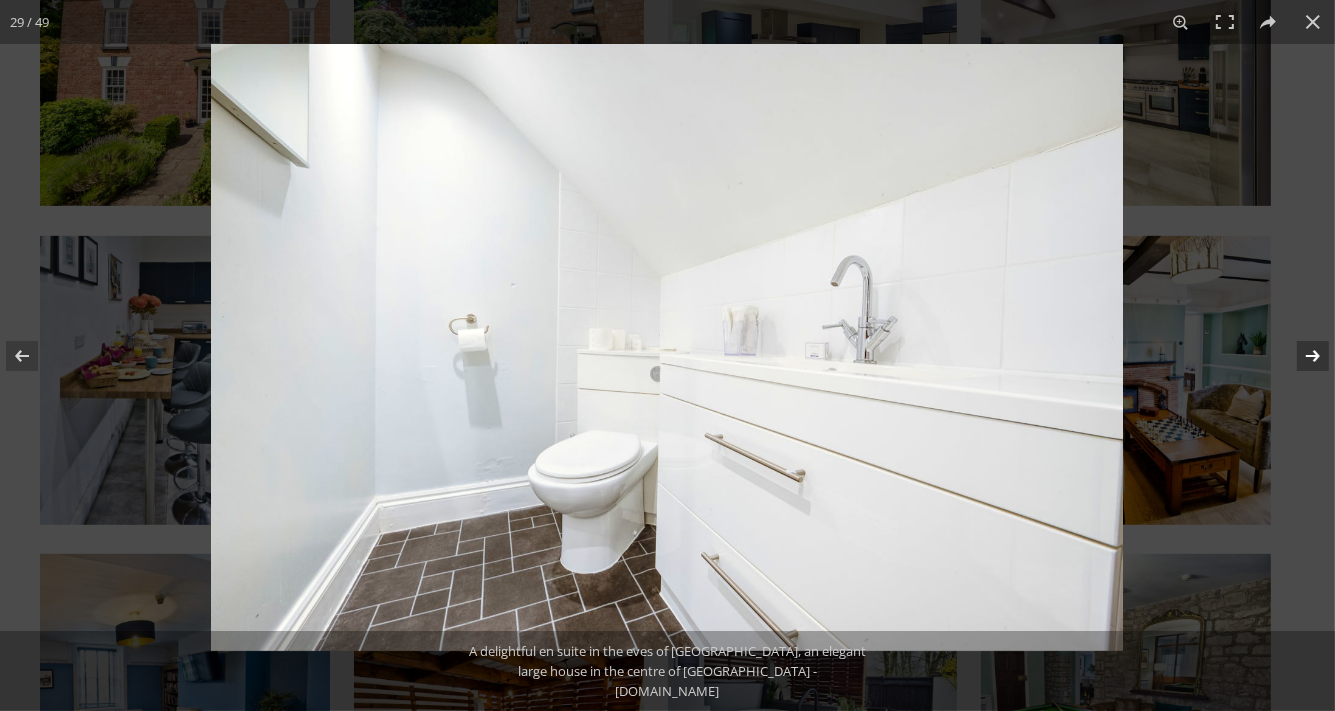 click at bounding box center [1300, 356] 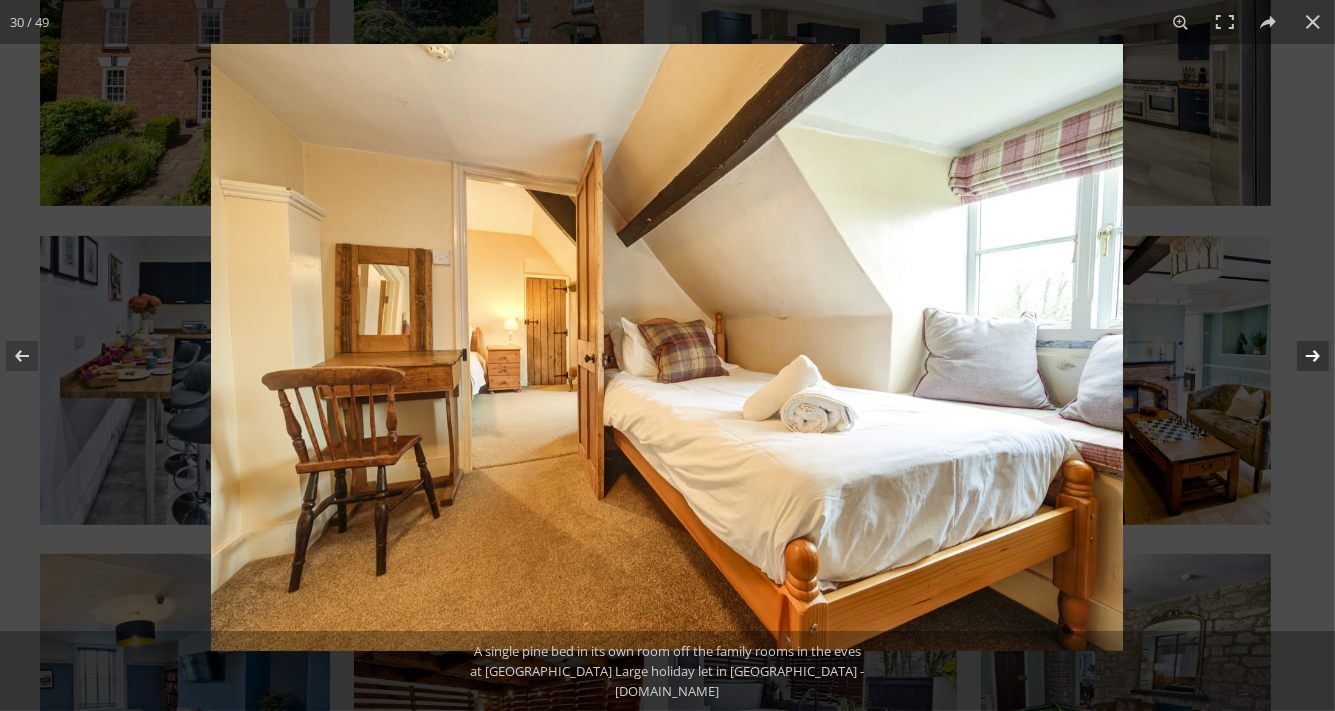 click at bounding box center (1300, 356) 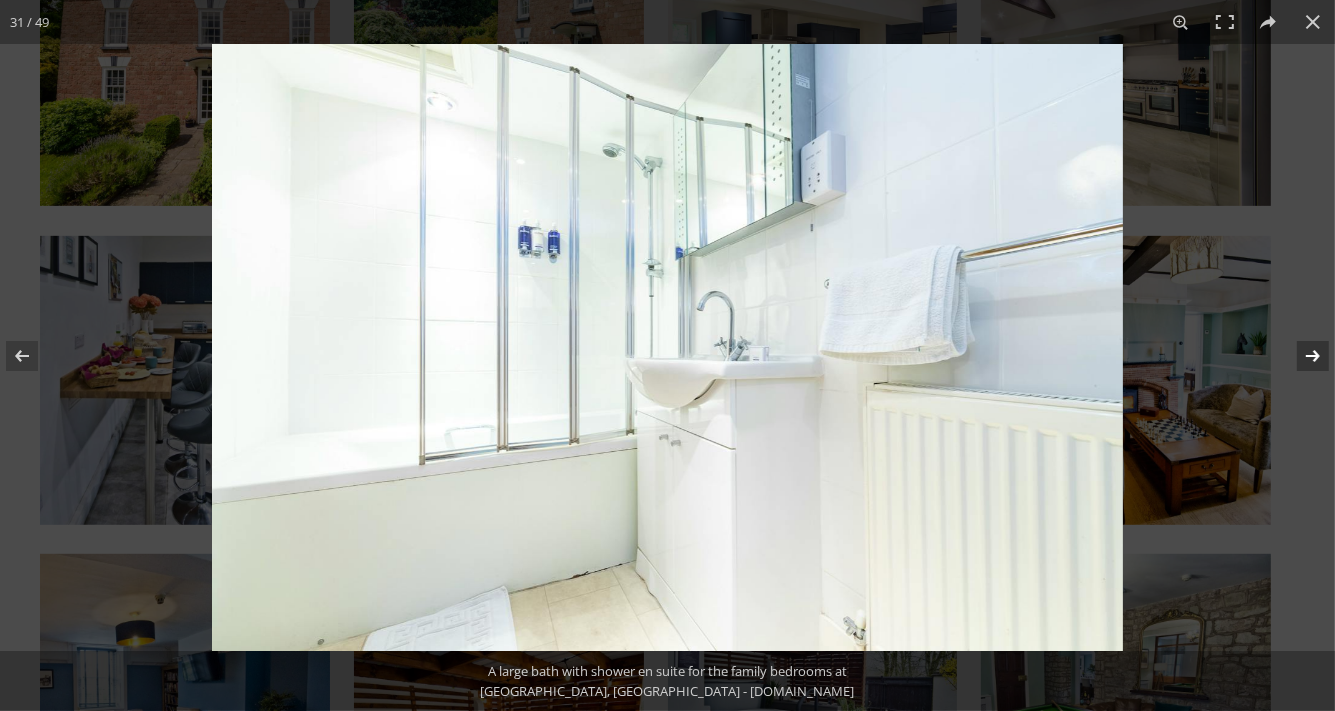 click at bounding box center [1300, 356] 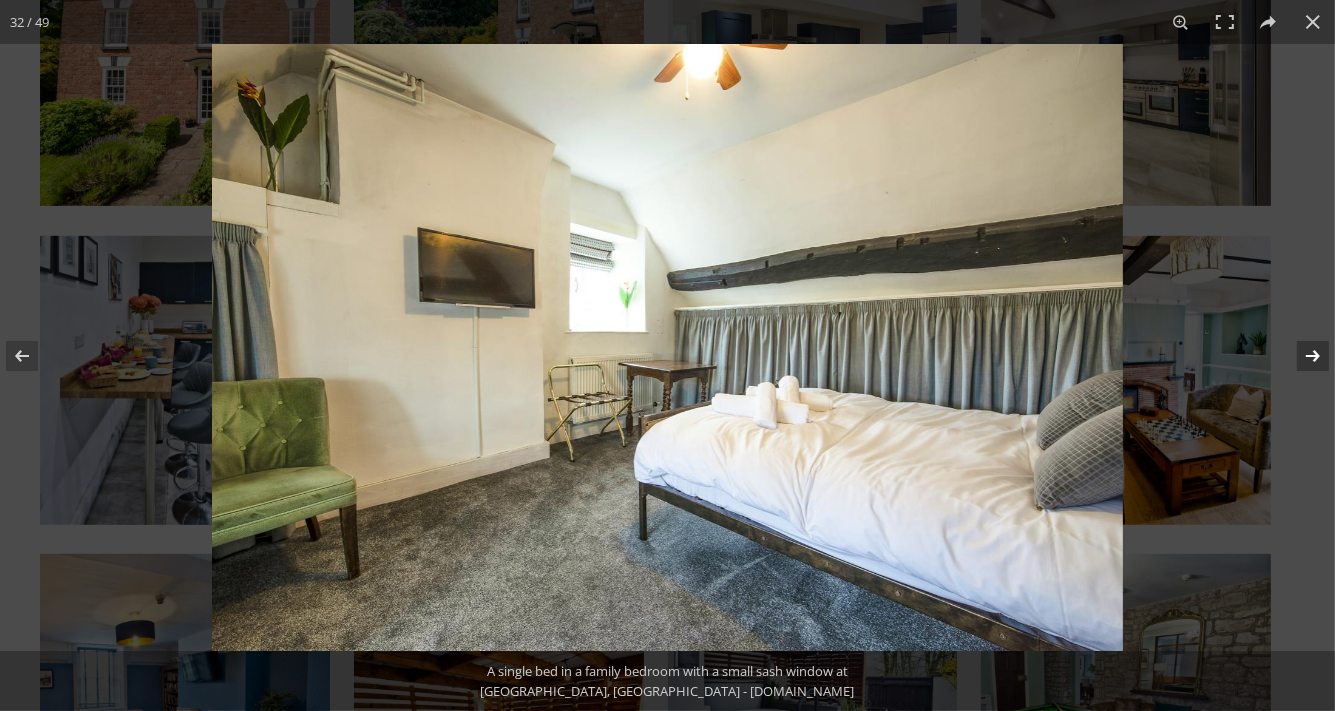 click at bounding box center [1300, 356] 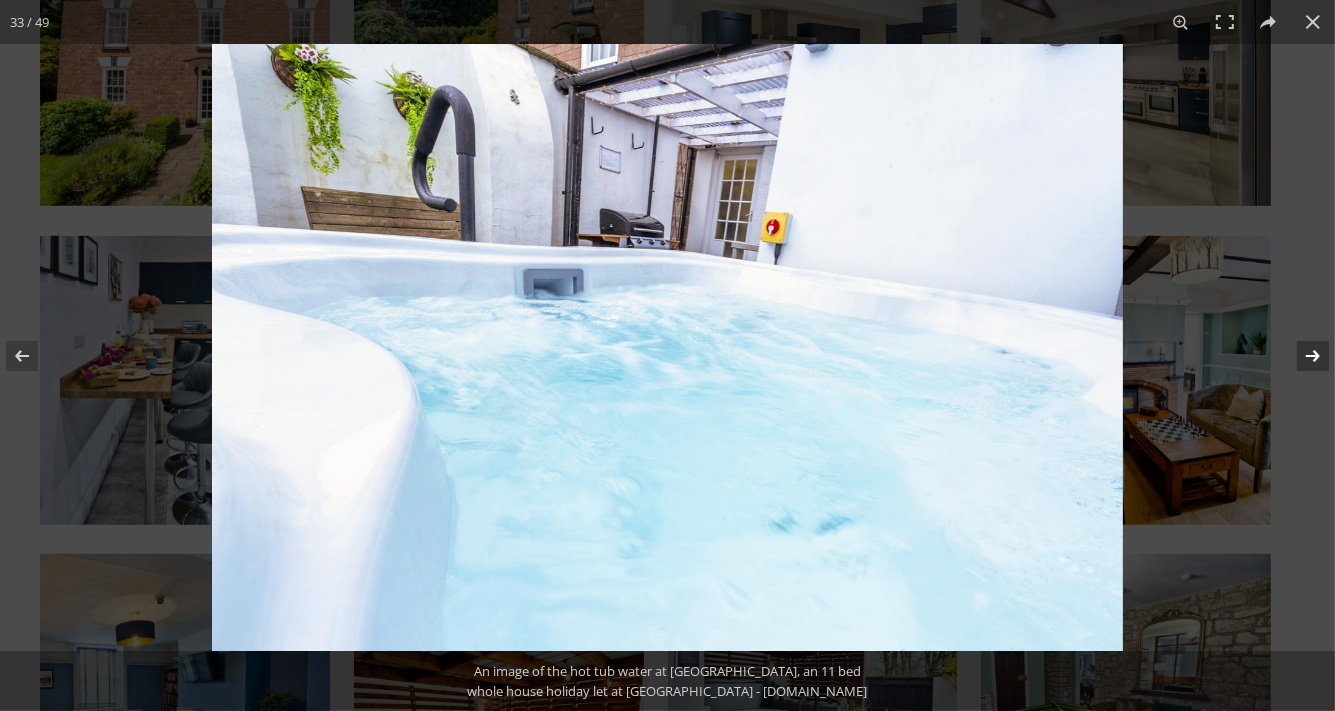 click at bounding box center (1300, 356) 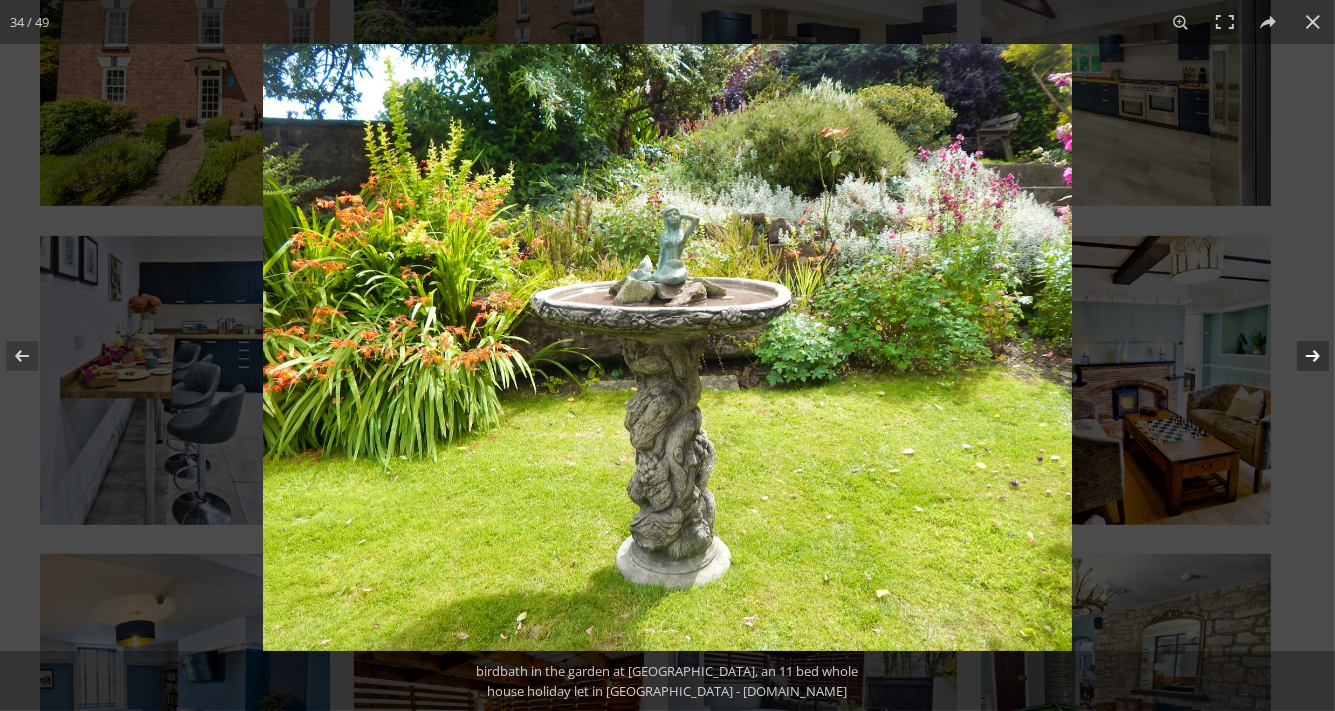 click at bounding box center [1300, 356] 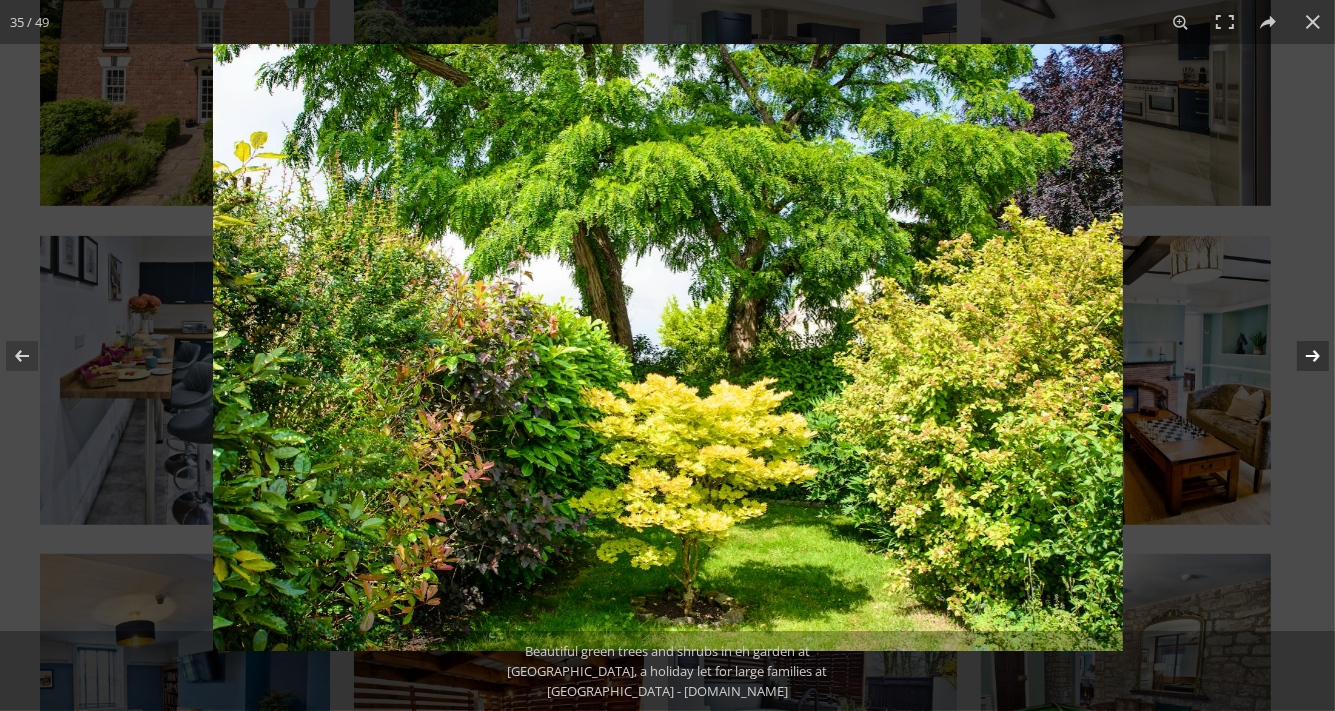 click at bounding box center (1300, 356) 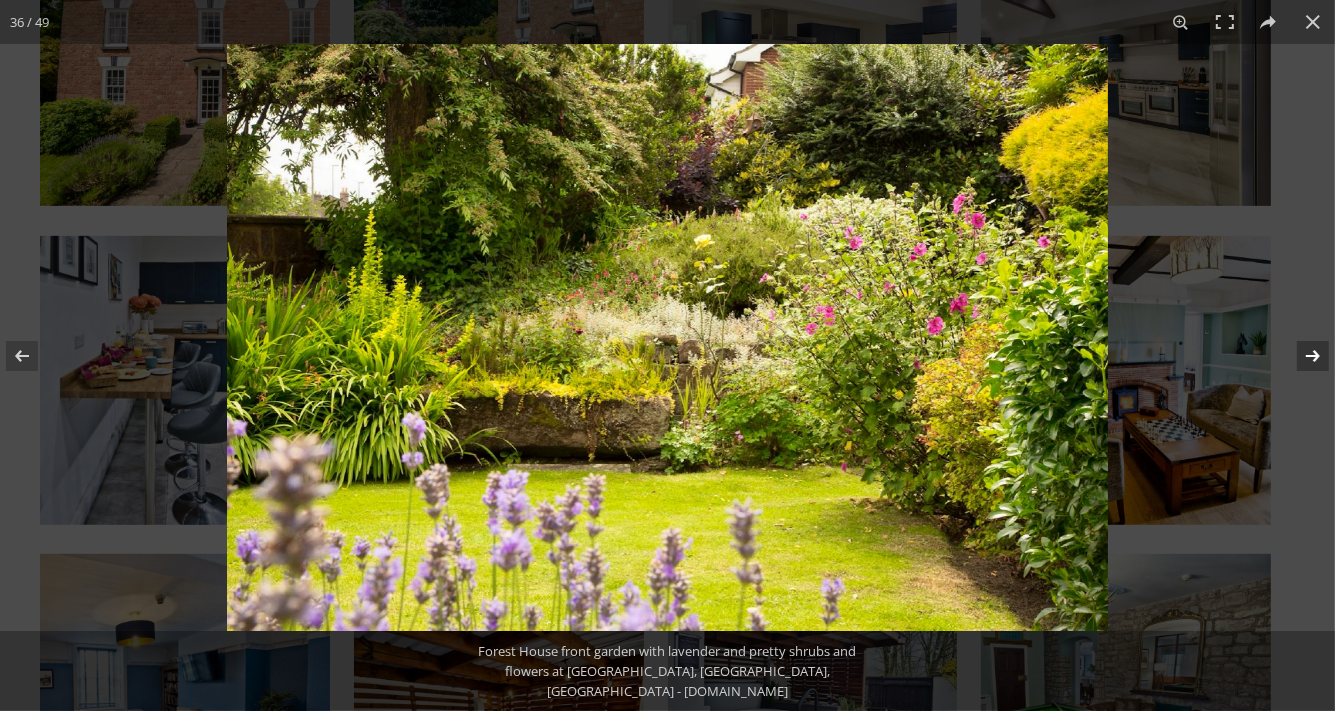 click at bounding box center (1300, 356) 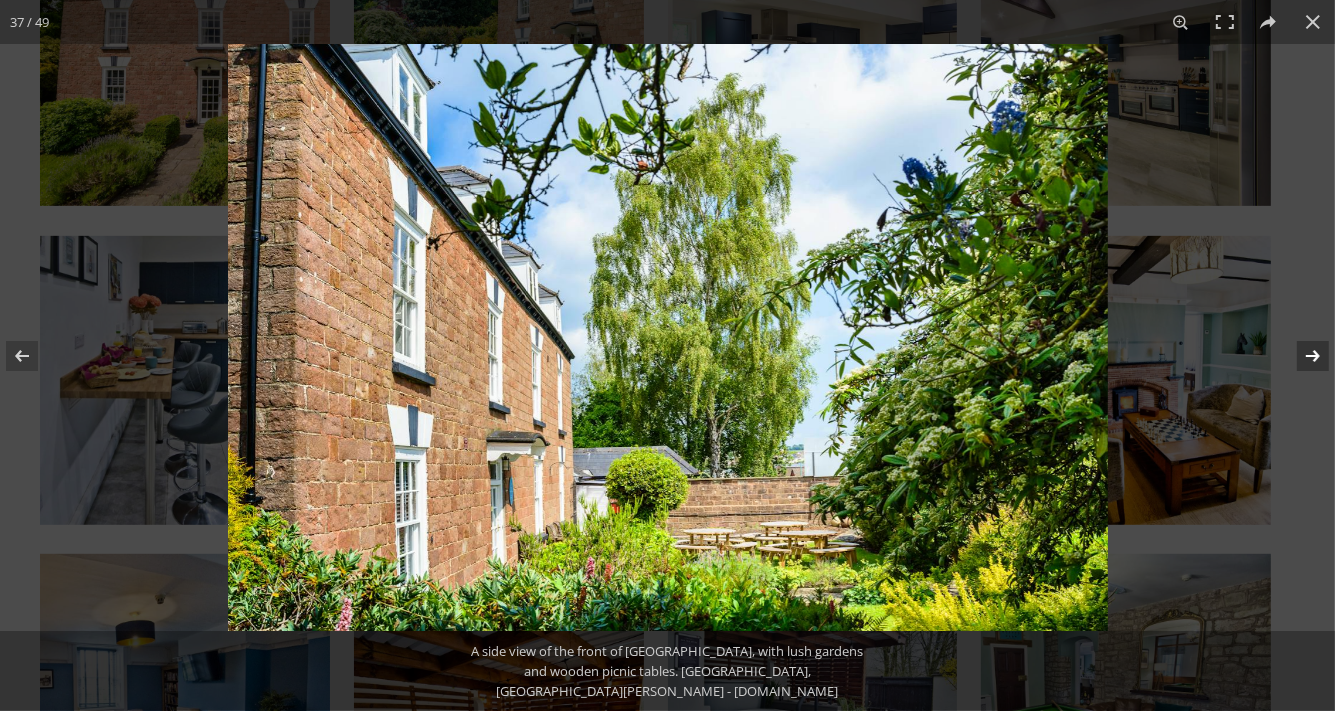 click at bounding box center (1300, 356) 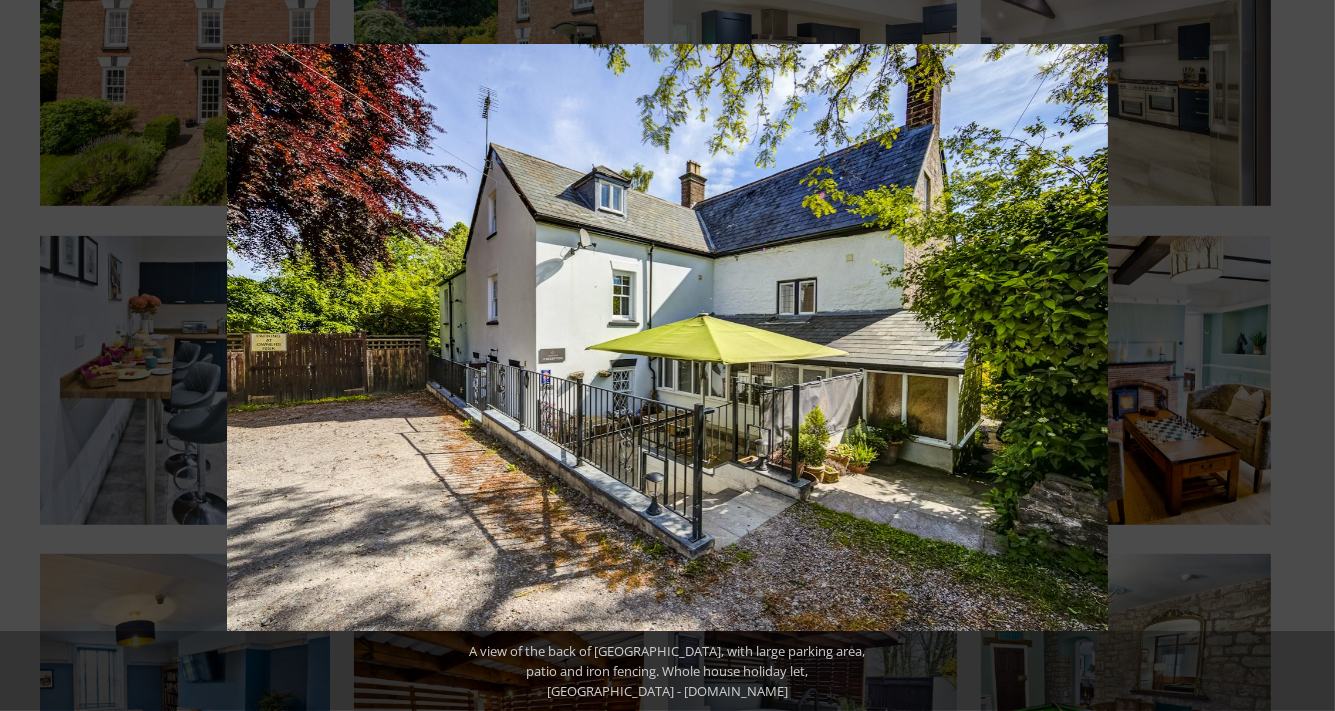 click at bounding box center [1300, 356] 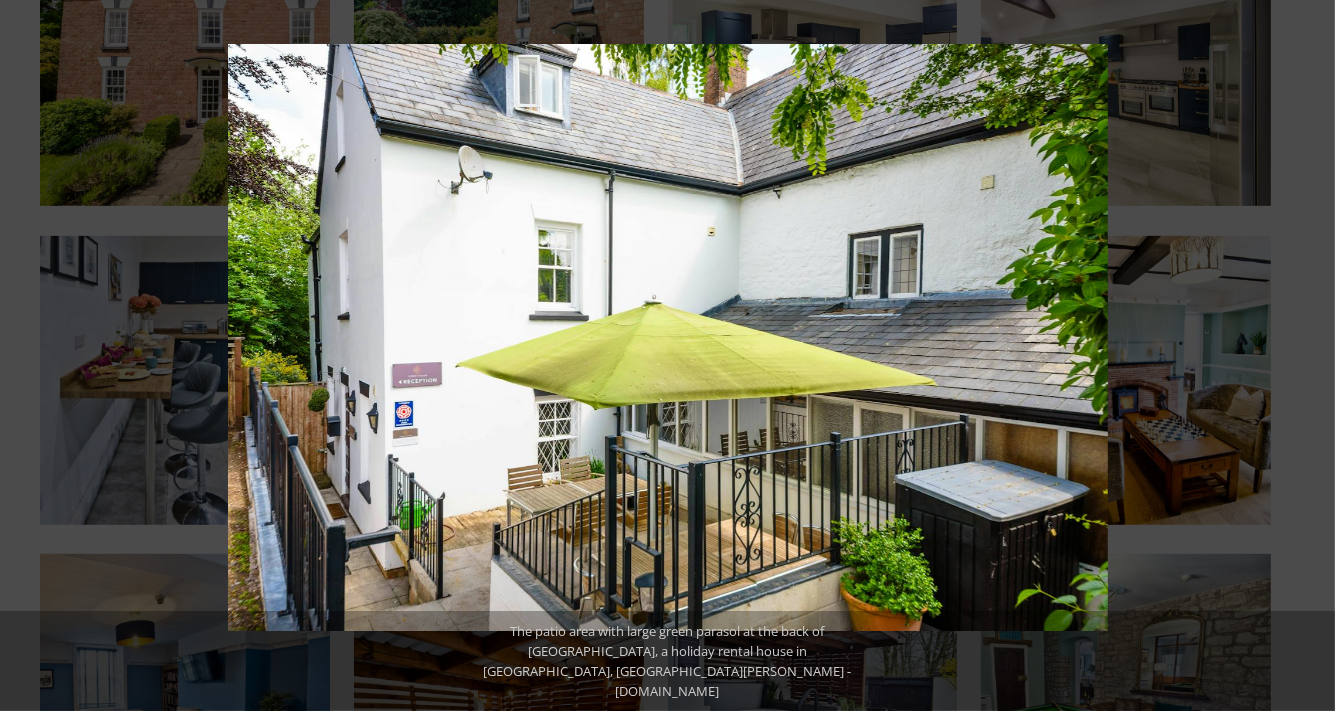 click at bounding box center (1300, 356) 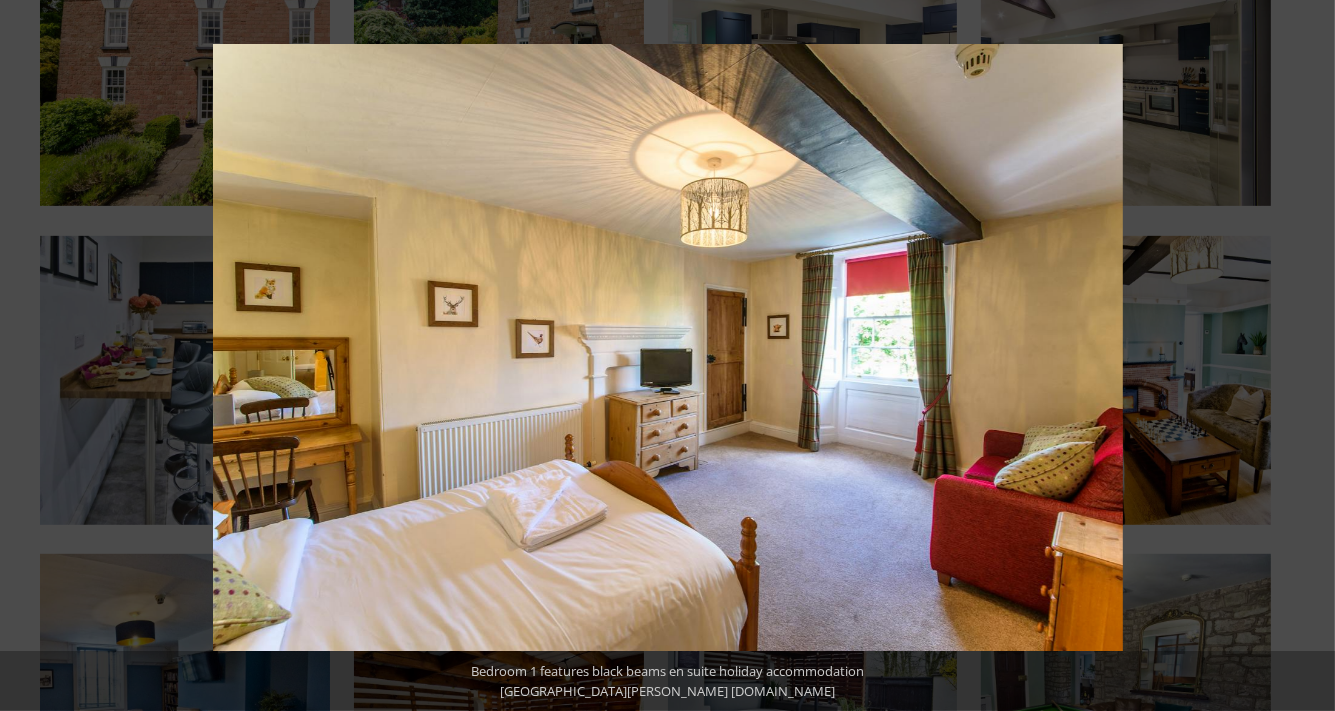 click at bounding box center [1300, 356] 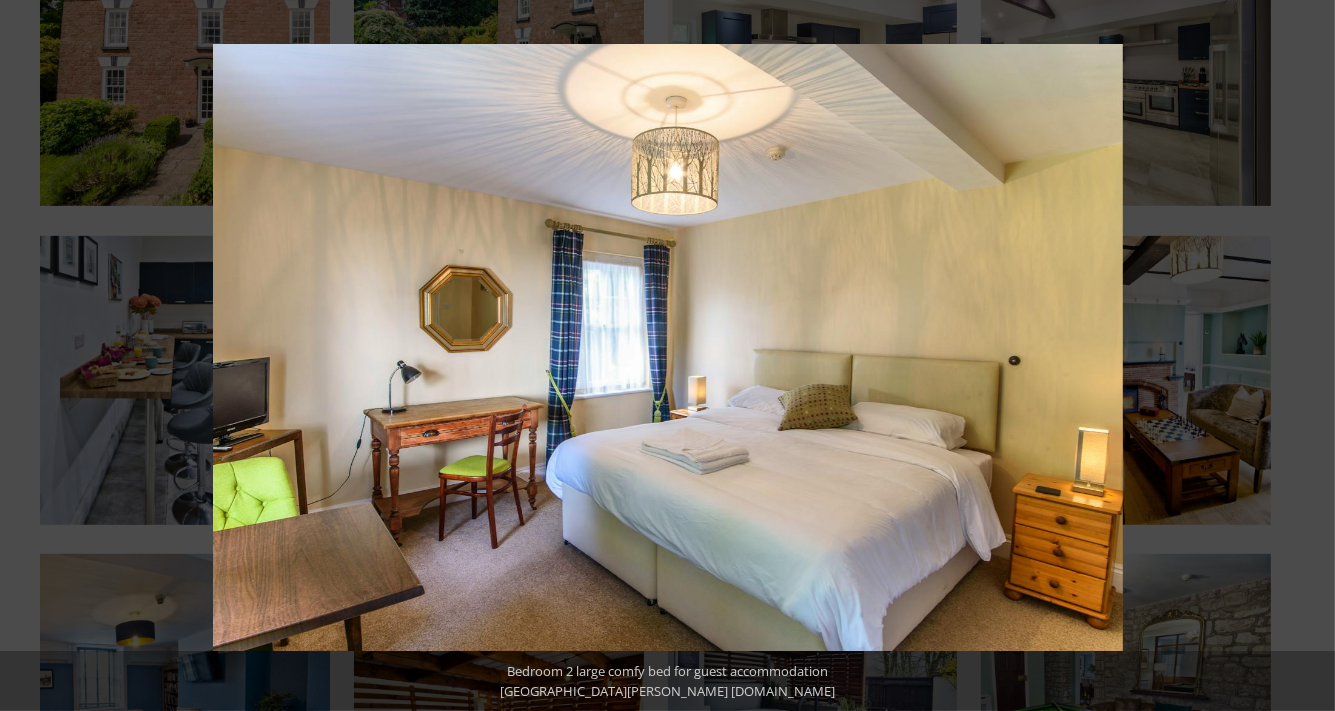 click at bounding box center [1300, 356] 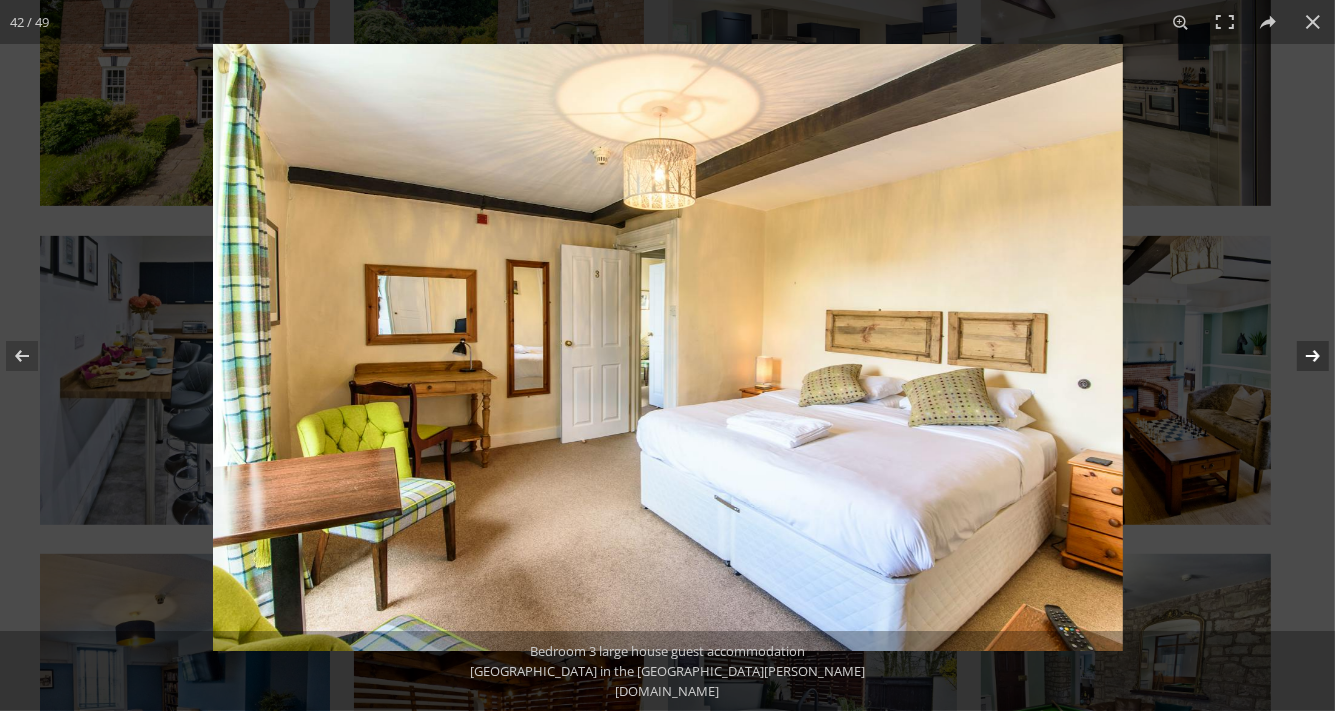 click at bounding box center [1300, 356] 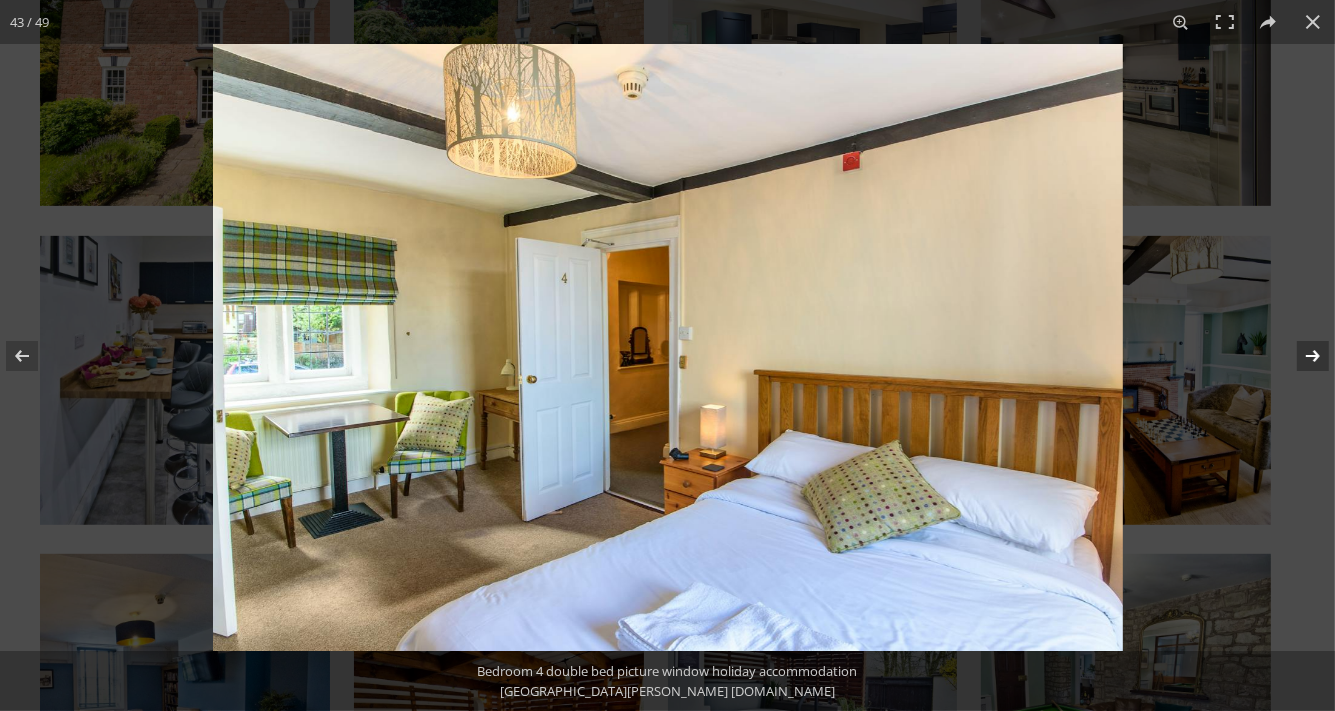 click at bounding box center [1300, 356] 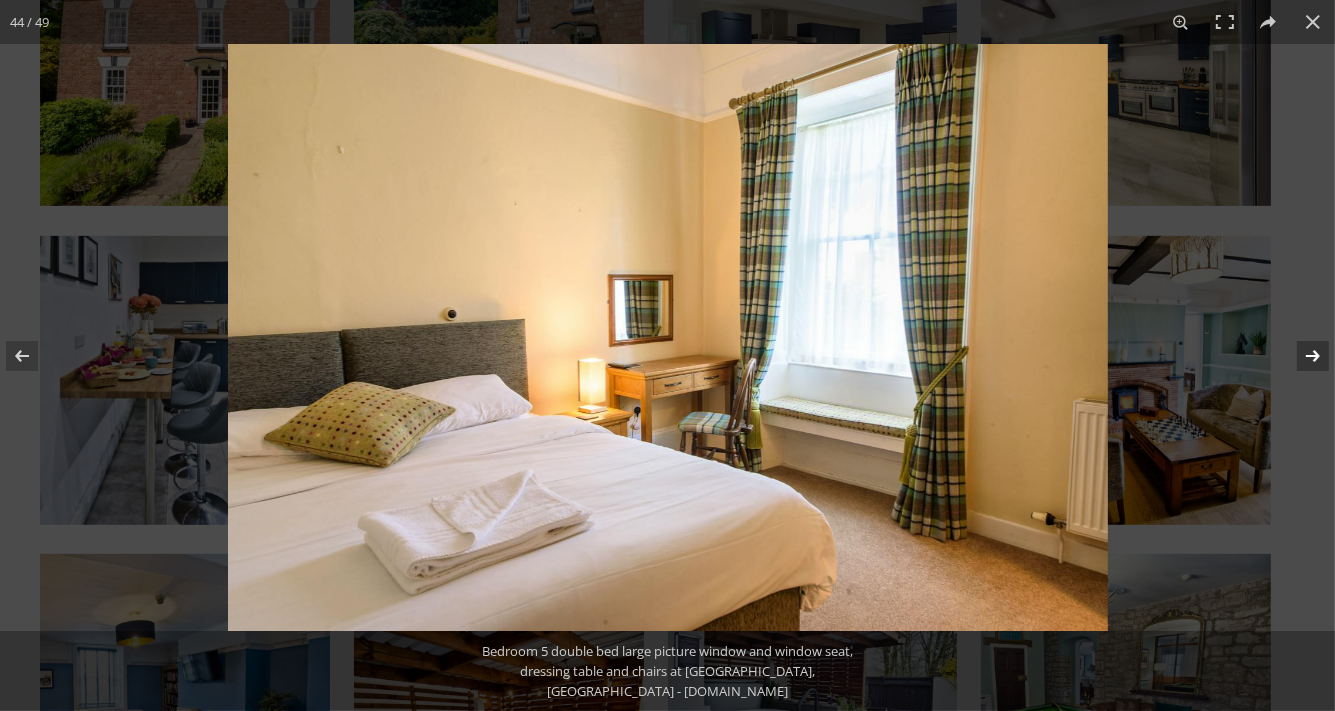 click at bounding box center [1300, 356] 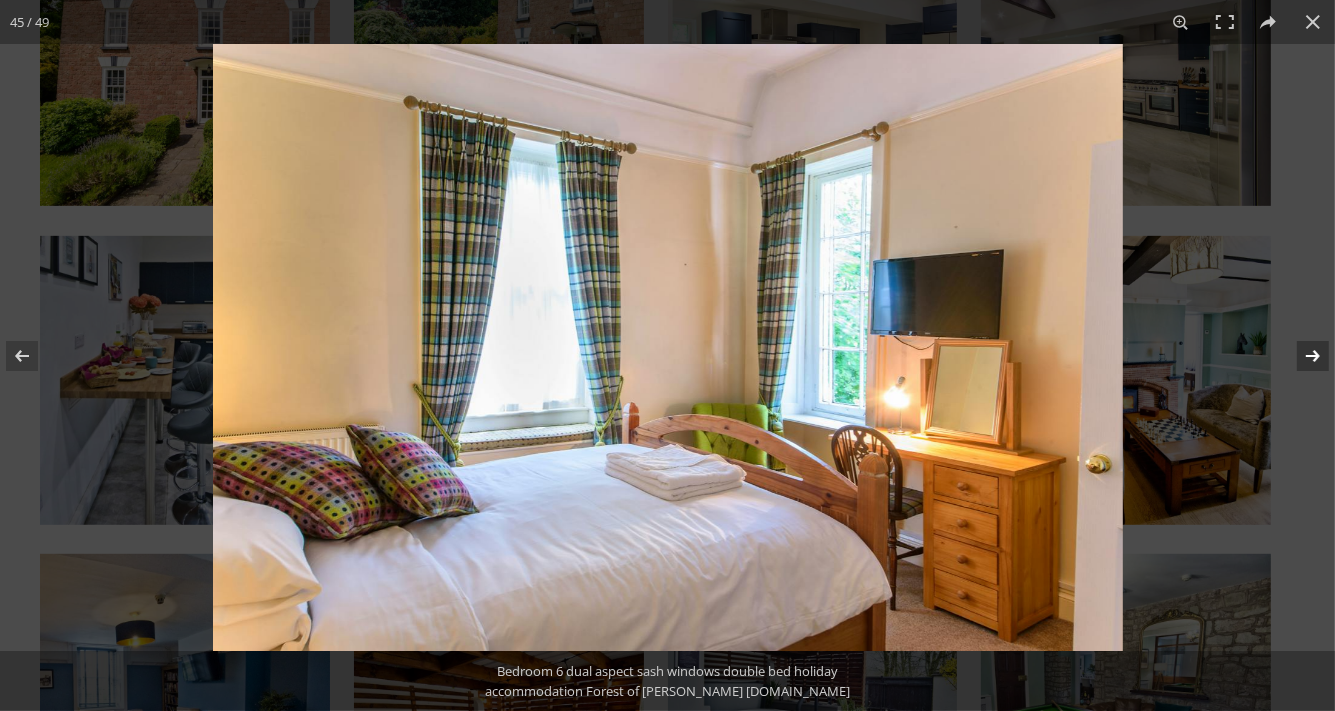 click at bounding box center (1300, 356) 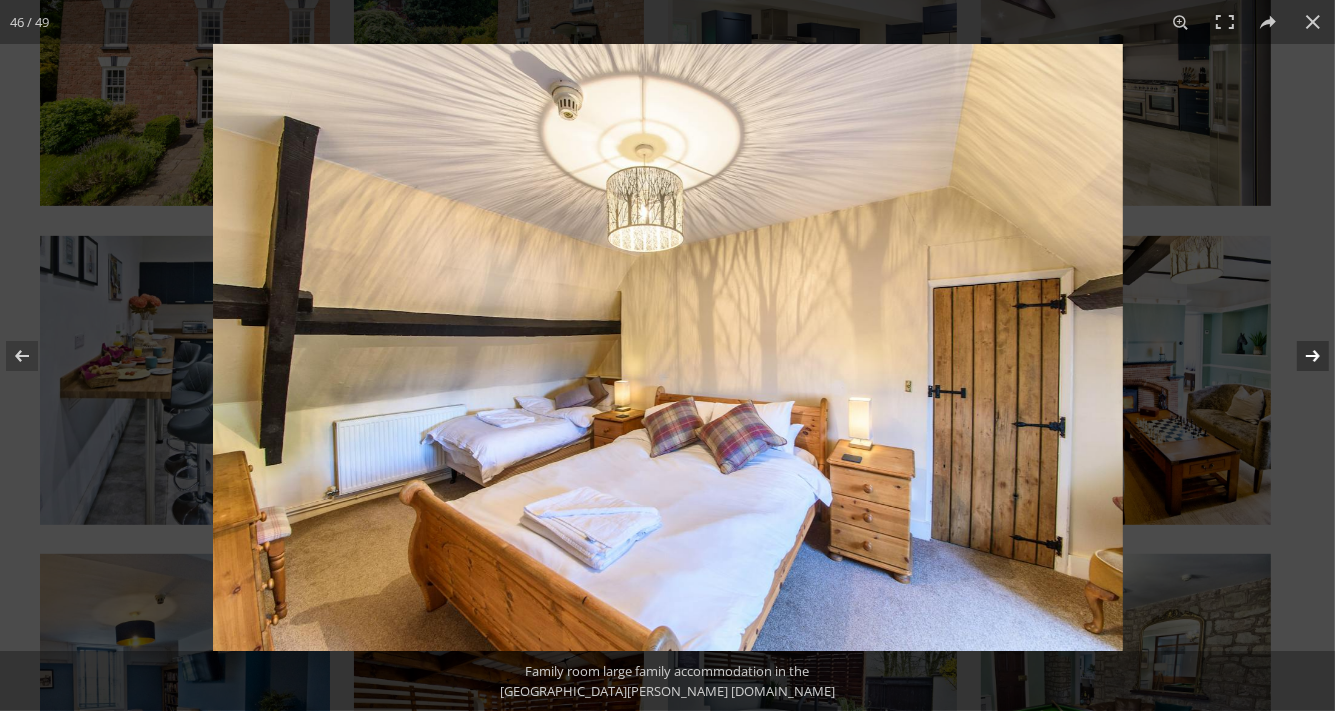 click at bounding box center (1300, 356) 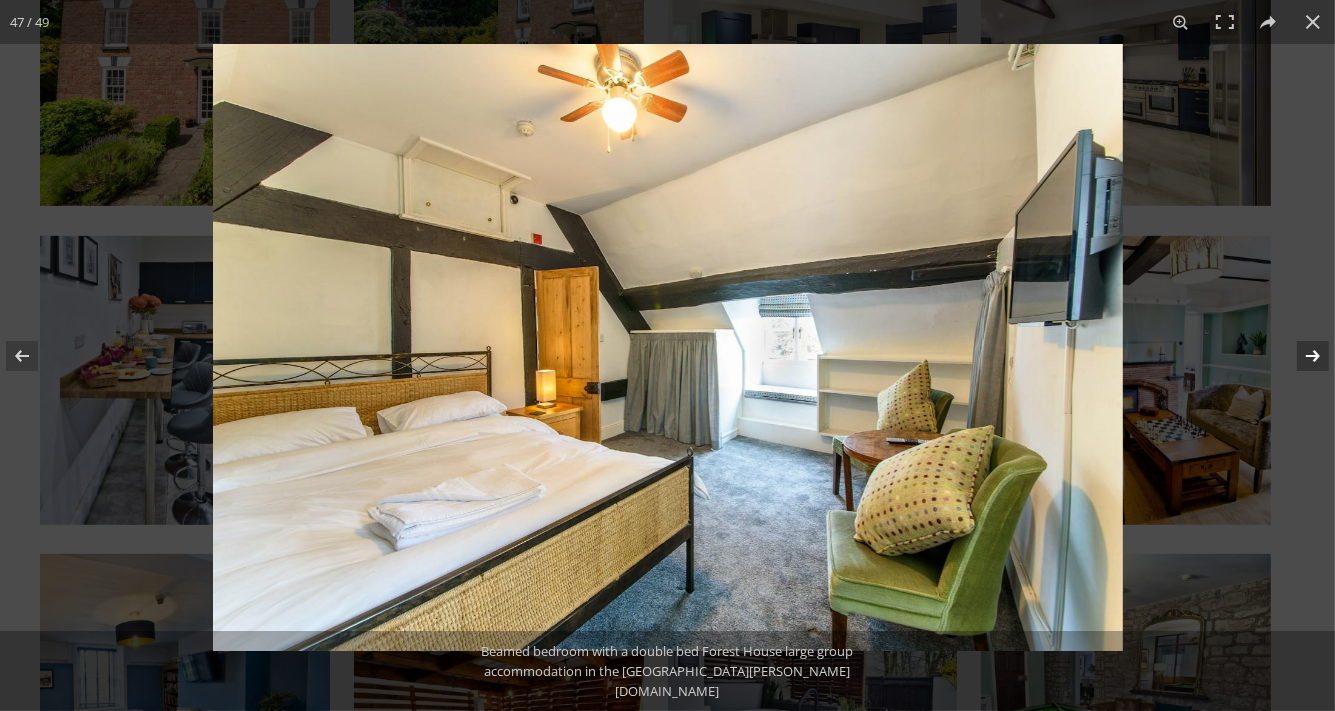 click at bounding box center [1300, 356] 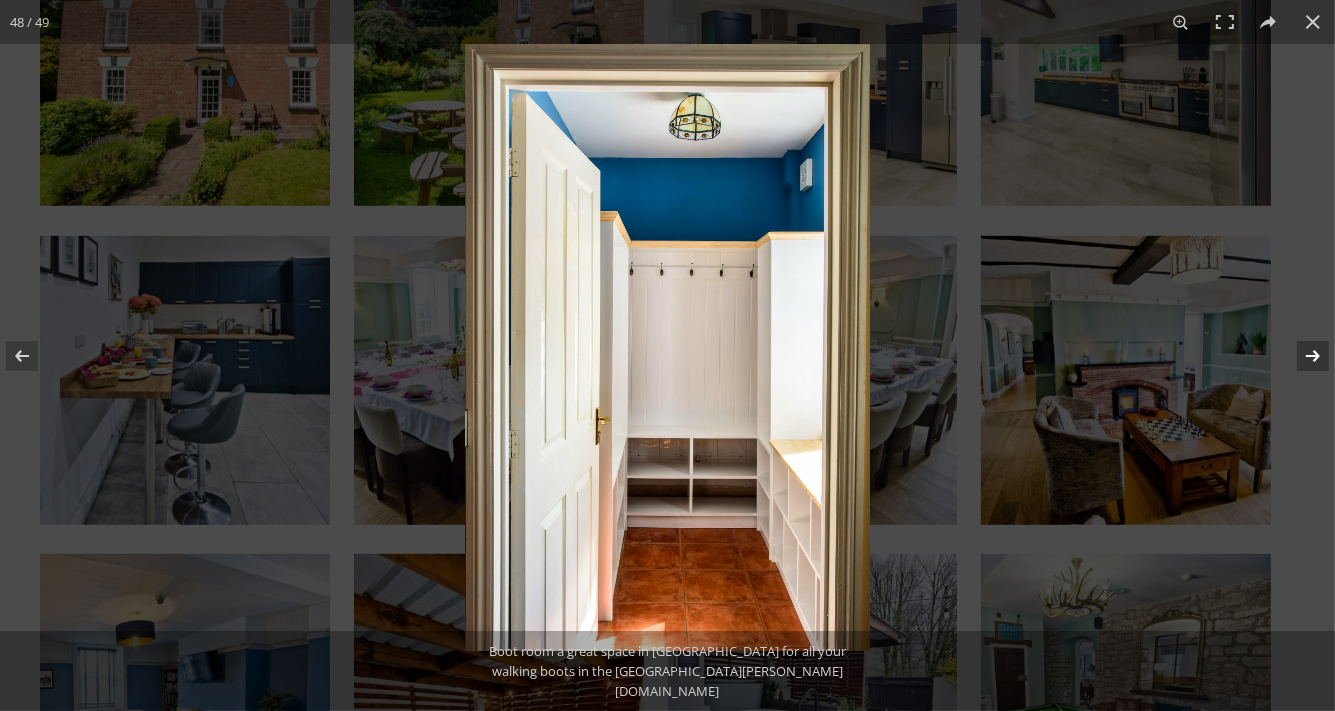 click at bounding box center [1300, 356] 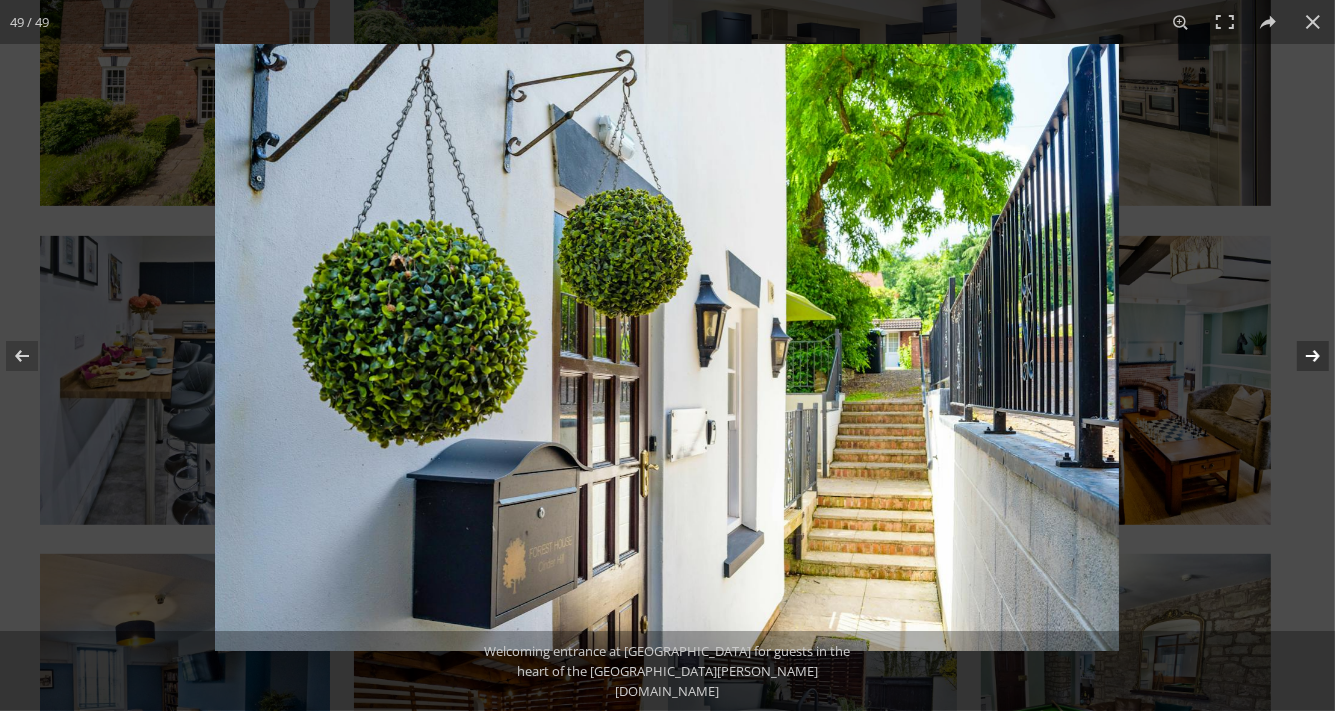 click at bounding box center [1300, 356] 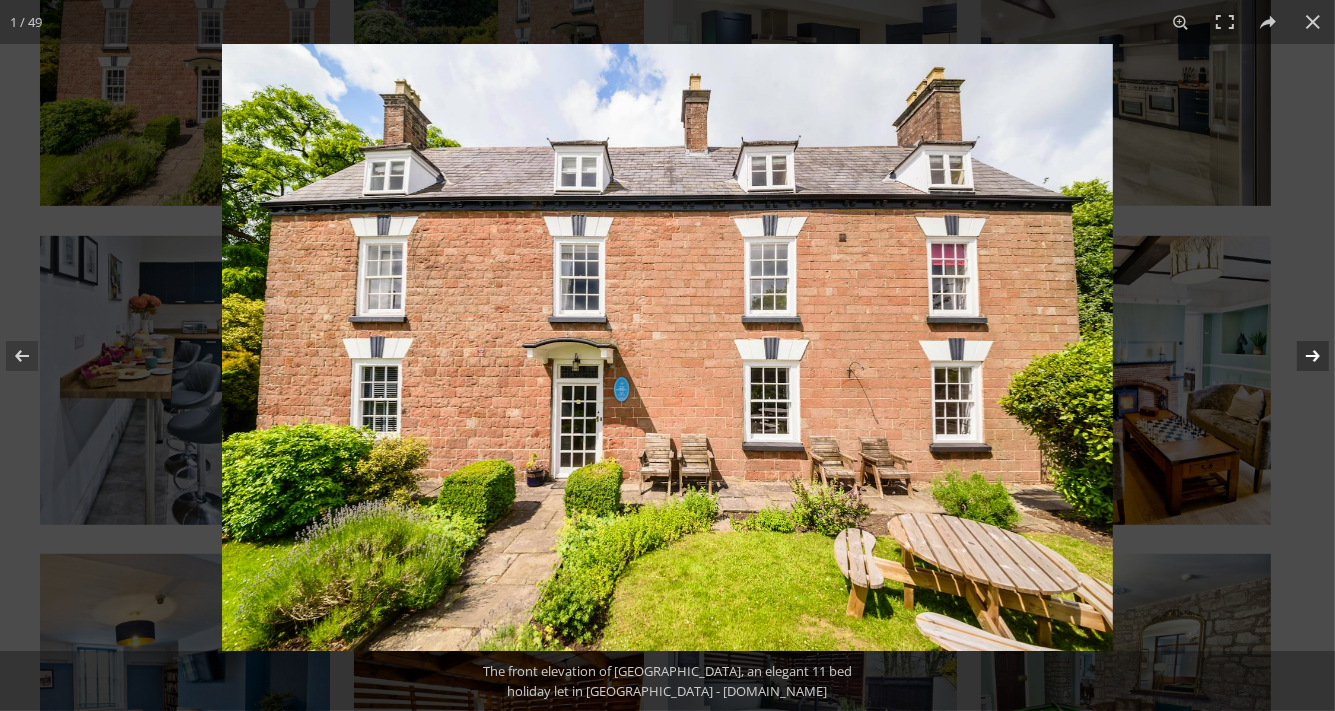 click at bounding box center (1300, 356) 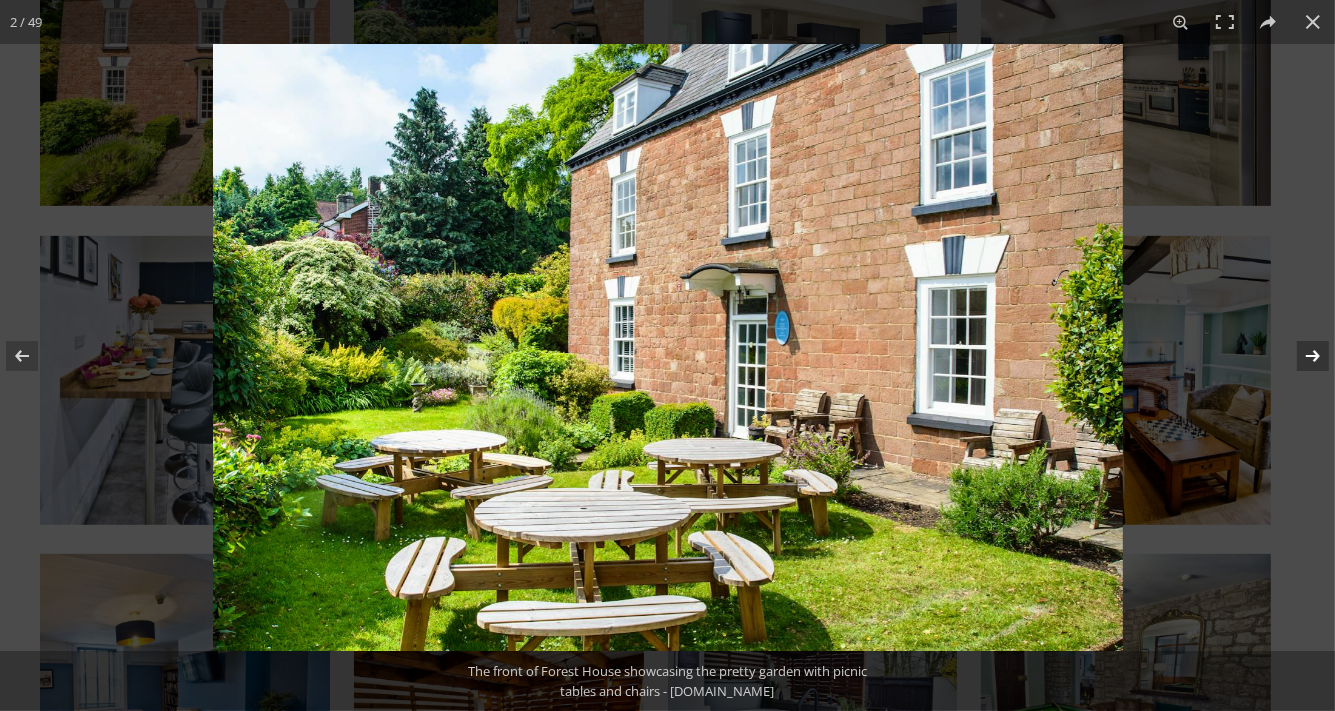 click at bounding box center (1300, 356) 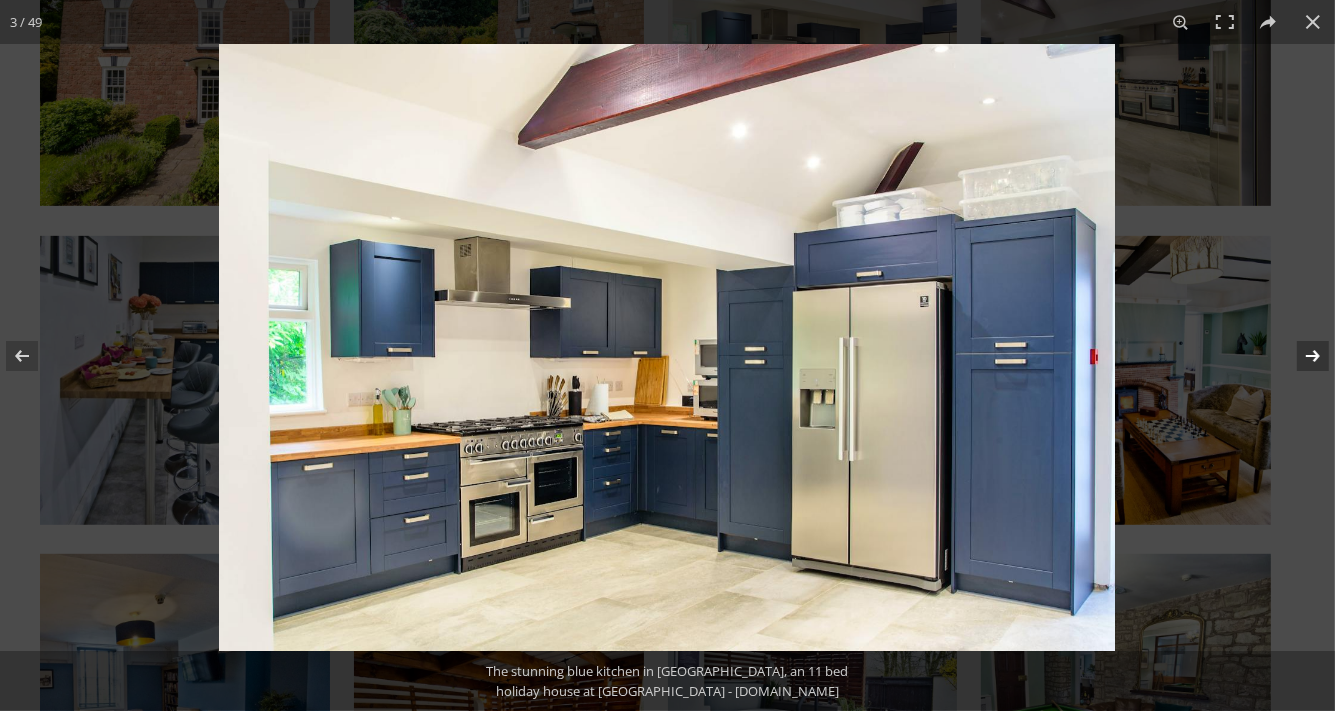 click at bounding box center [1300, 356] 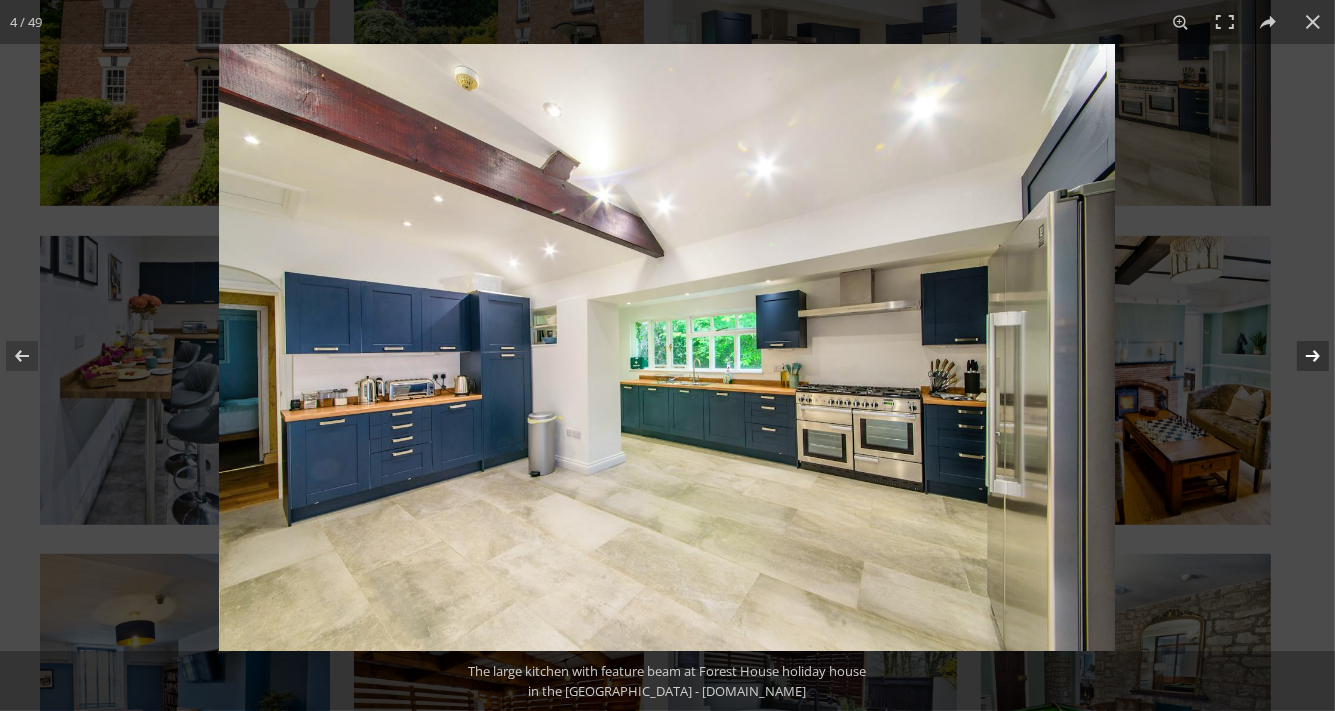 click at bounding box center [1300, 356] 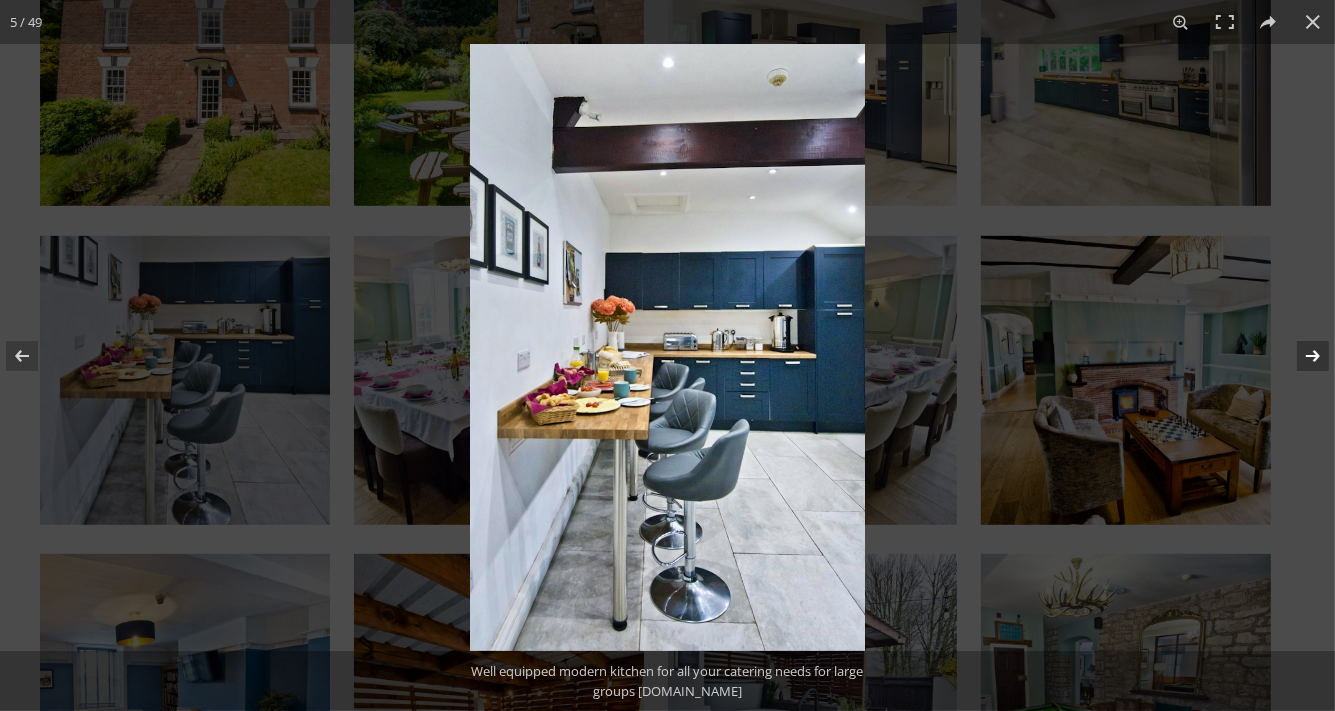 click at bounding box center (1300, 356) 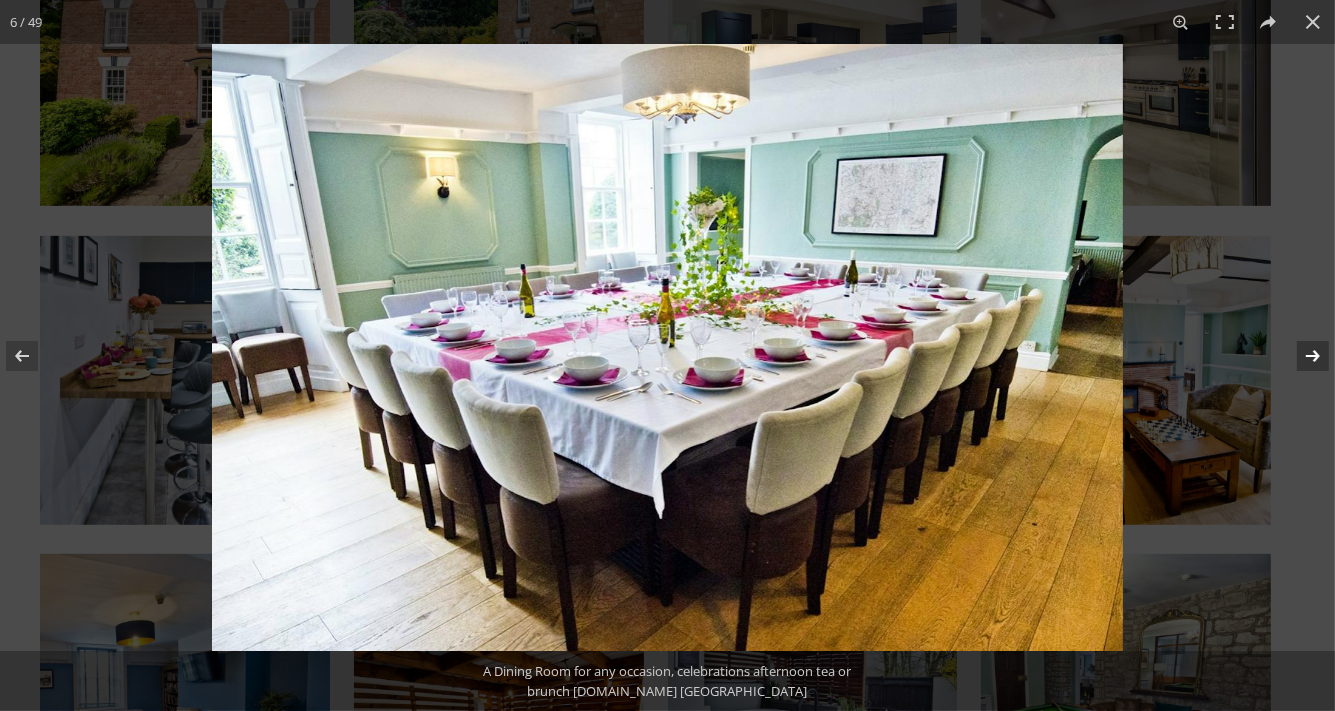 click at bounding box center (1300, 356) 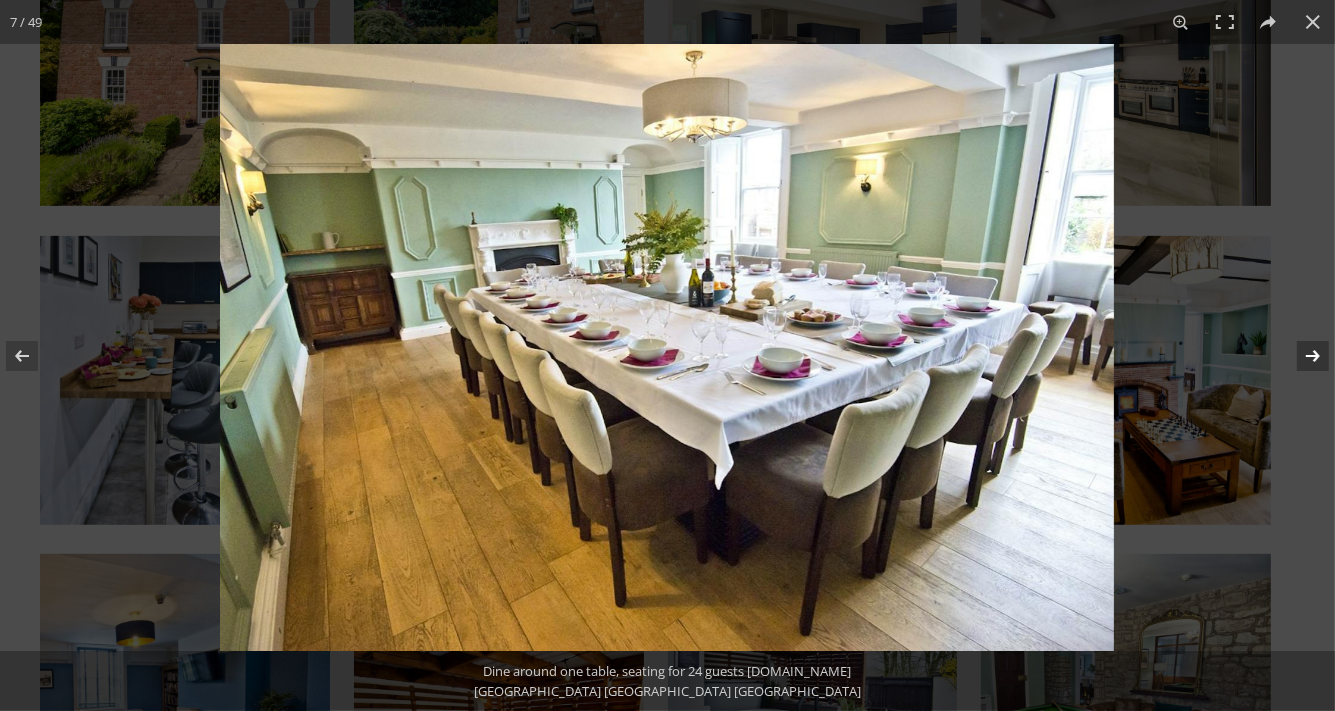 click at bounding box center [1300, 356] 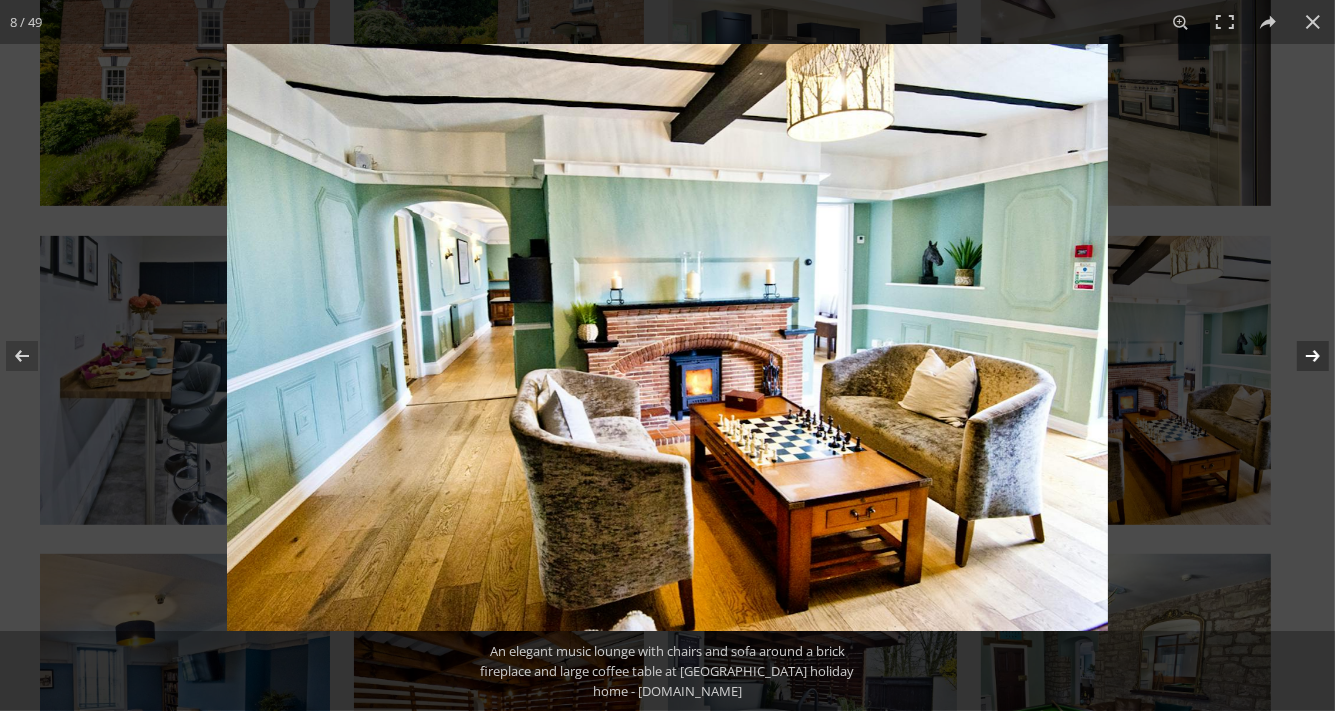 click at bounding box center (1300, 356) 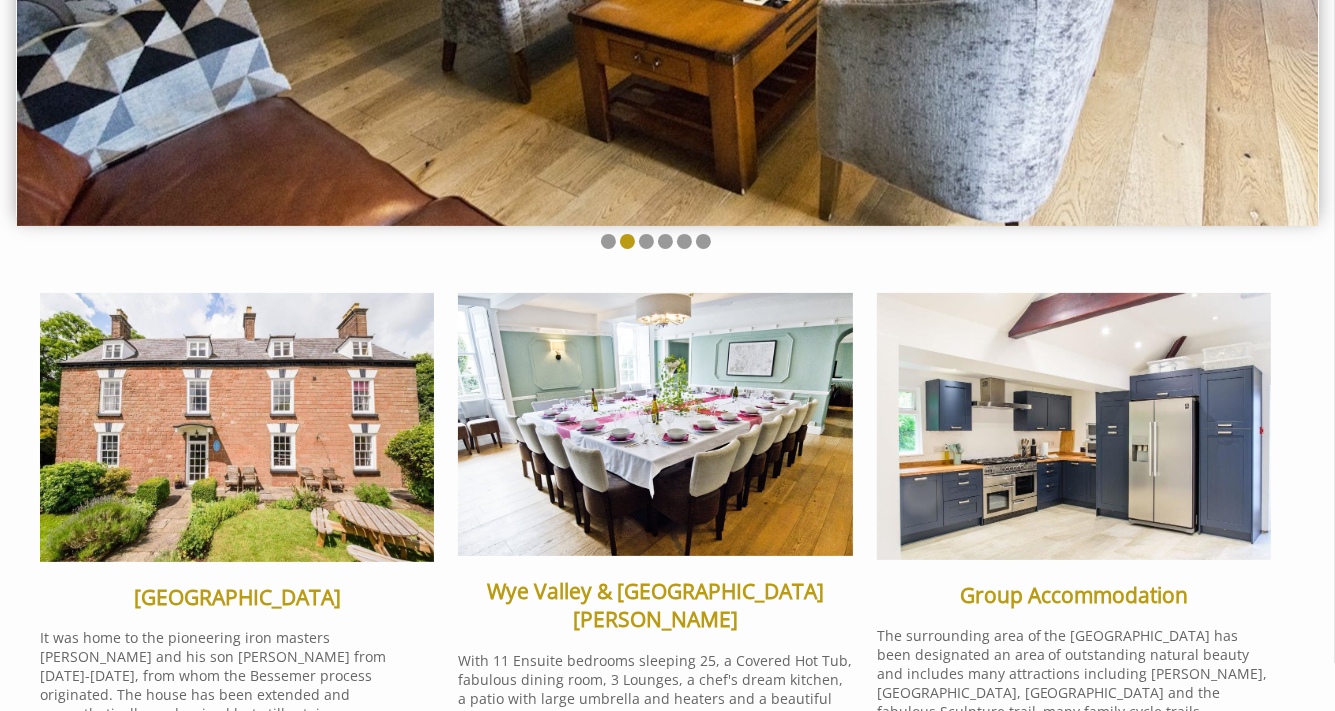 scroll, scrollTop: 422, scrollLeft: 0, axis: vertical 